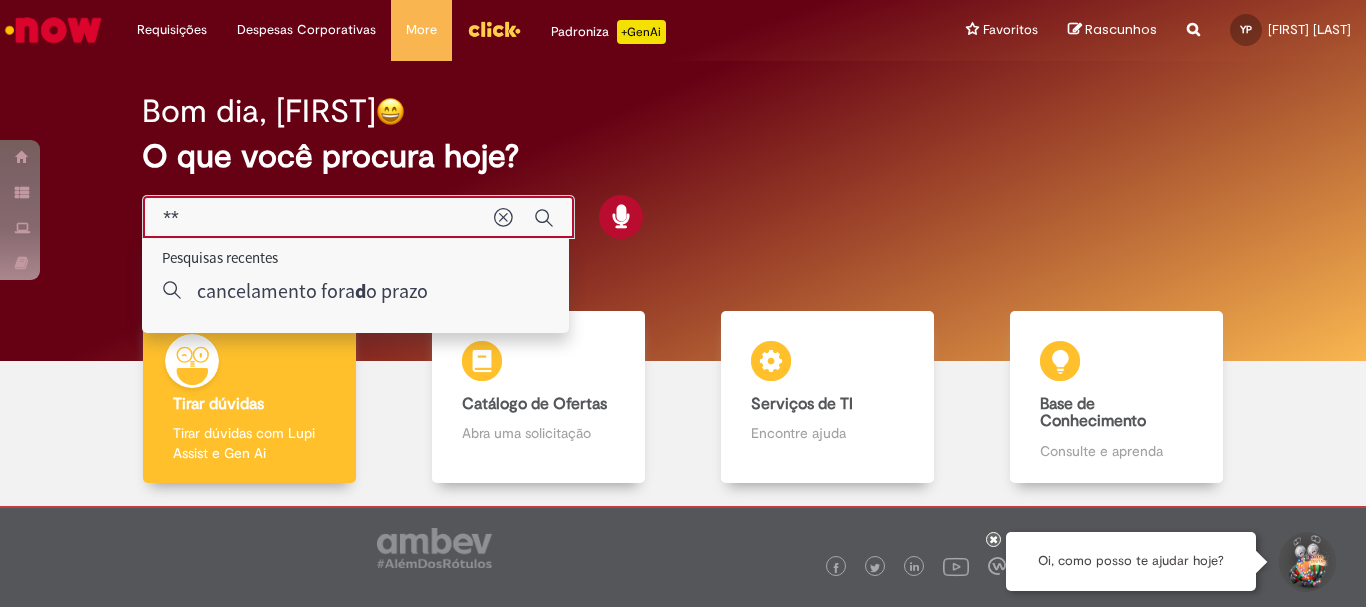 scroll, scrollTop: 0, scrollLeft: 0, axis: both 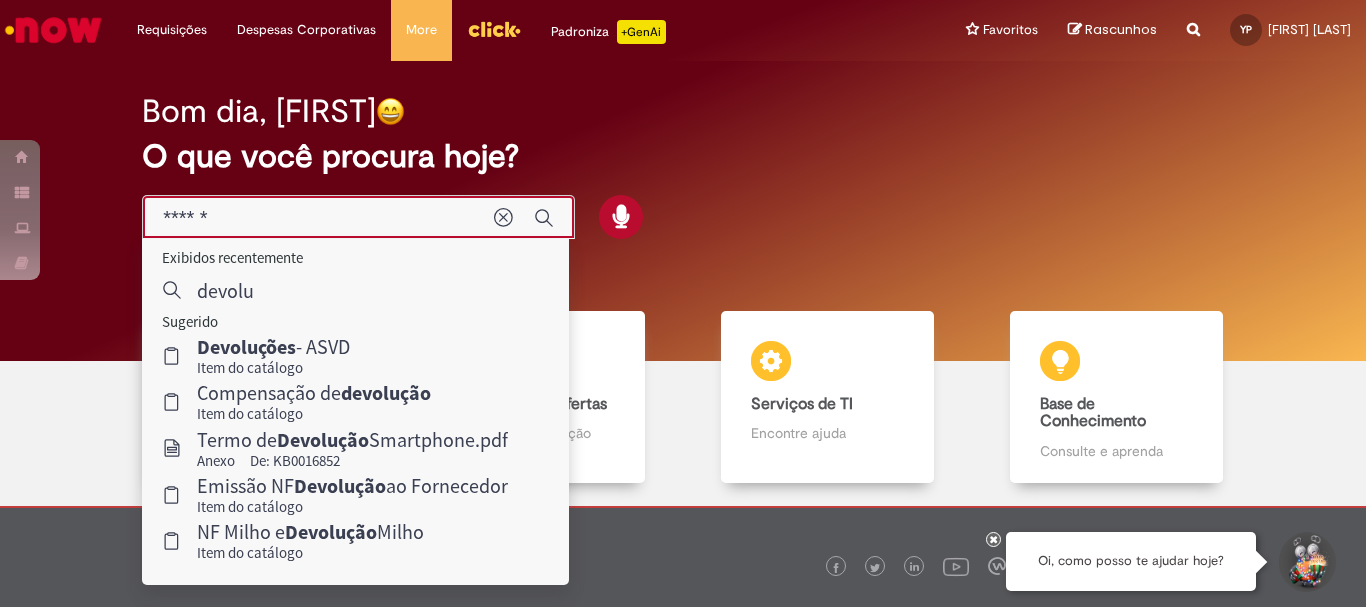 type on "******" 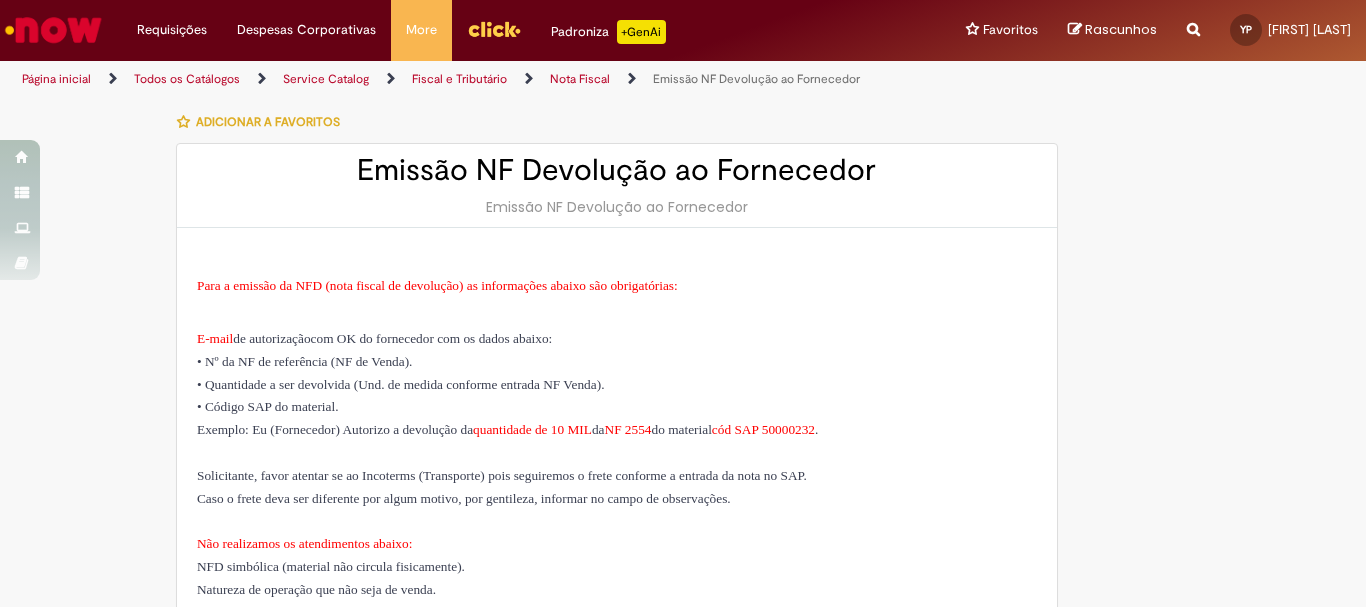 type on "********" 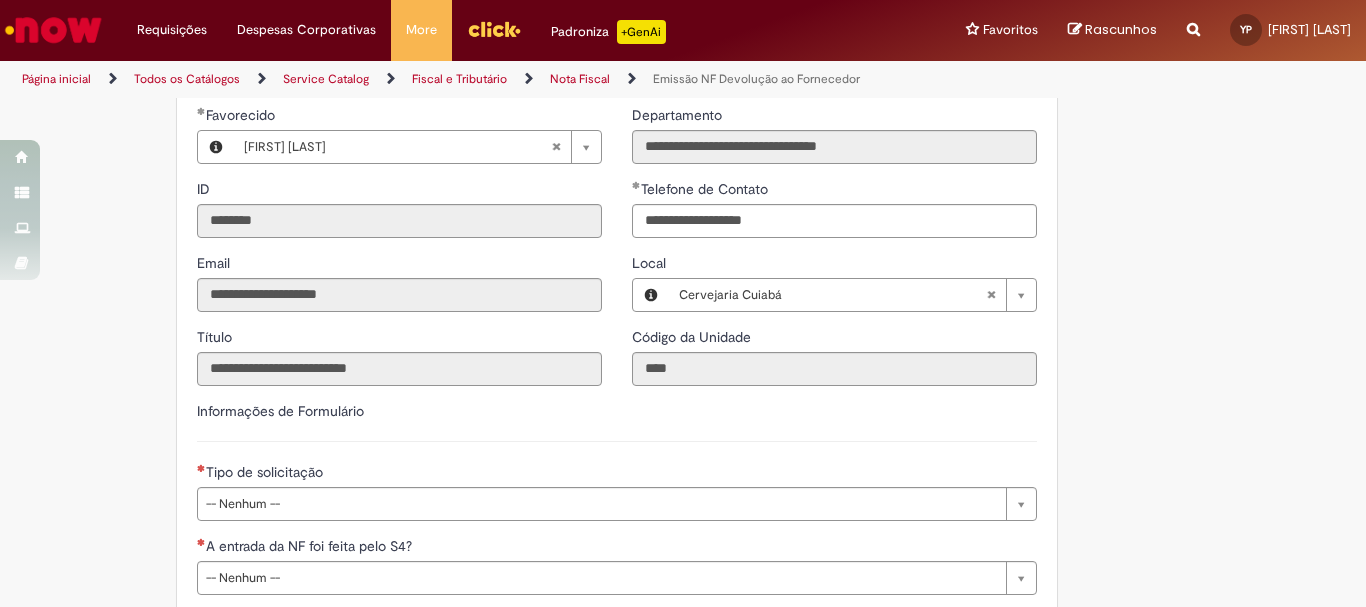 scroll, scrollTop: 1100, scrollLeft: 0, axis: vertical 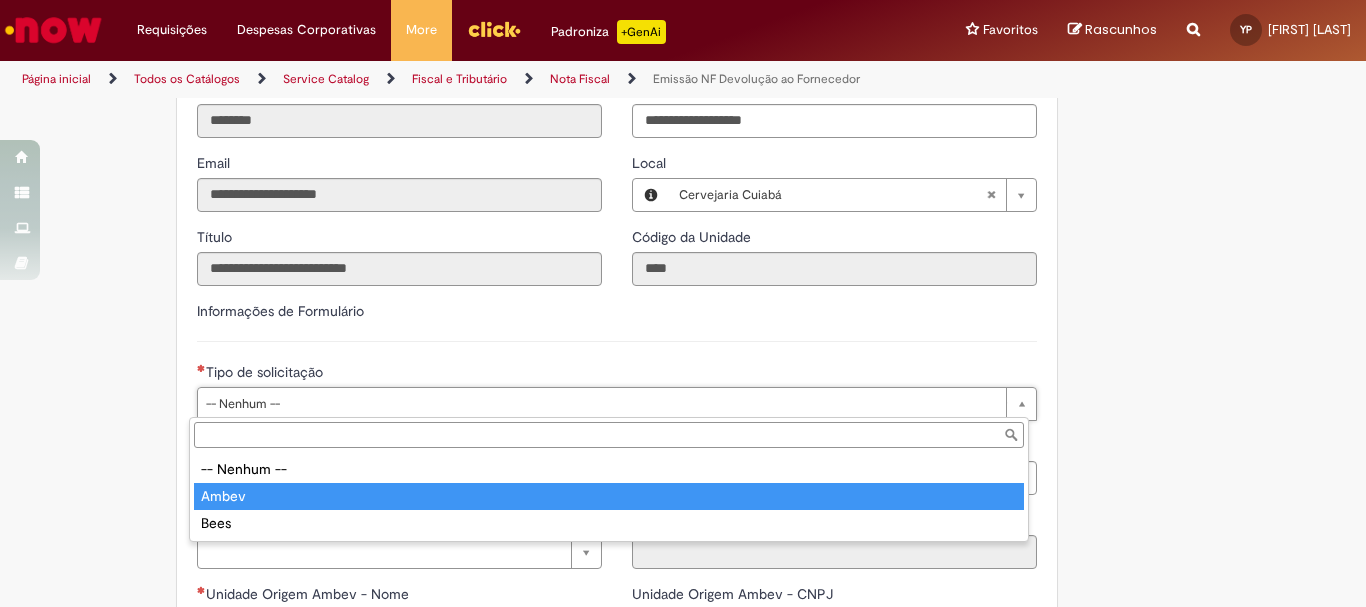 type on "*****" 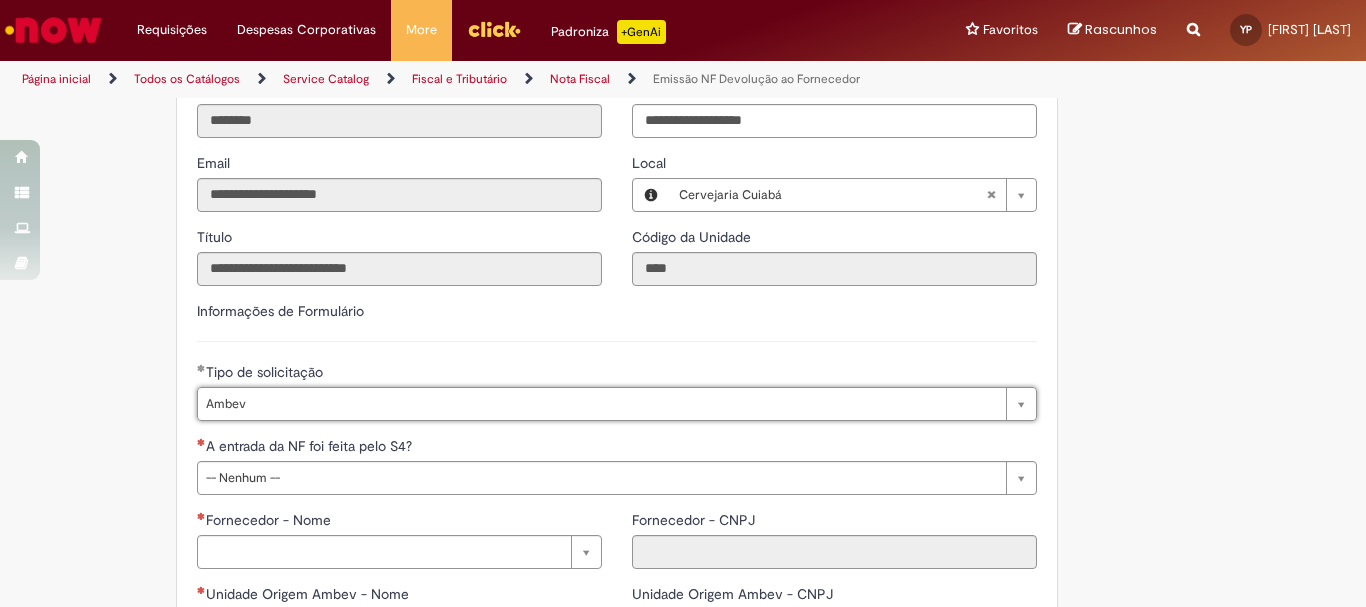 scroll, scrollTop: 1300, scrollLeft: 0, axis: vertical 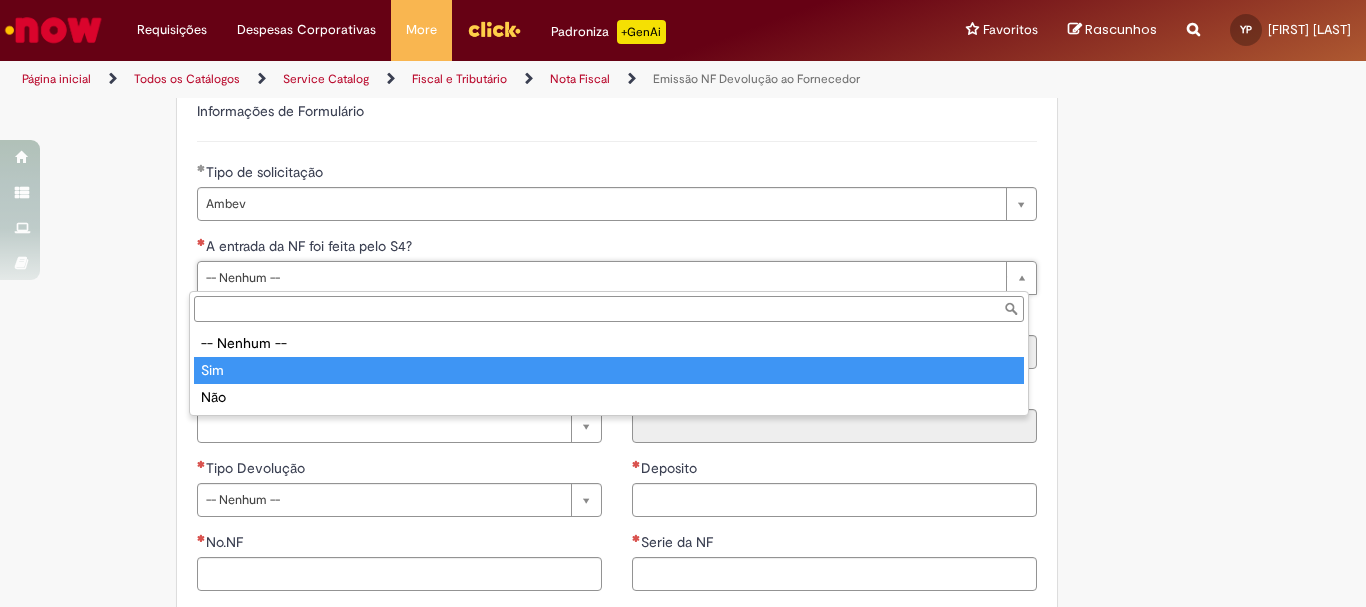 type on "***" 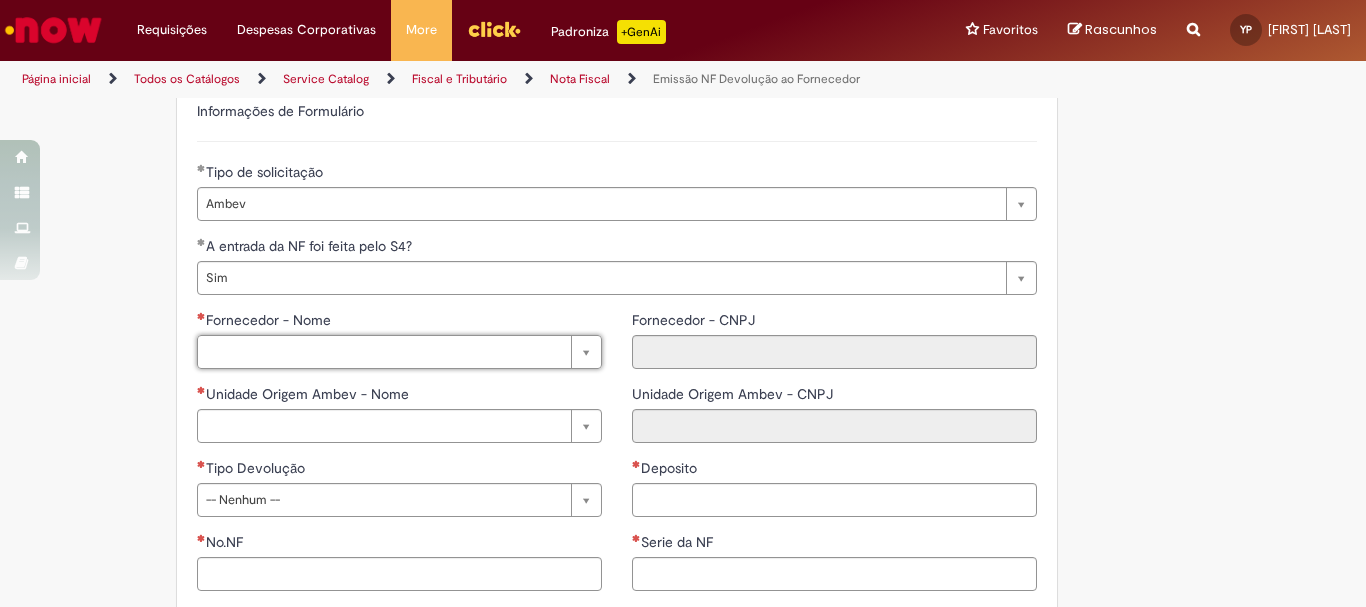paste on "**********" 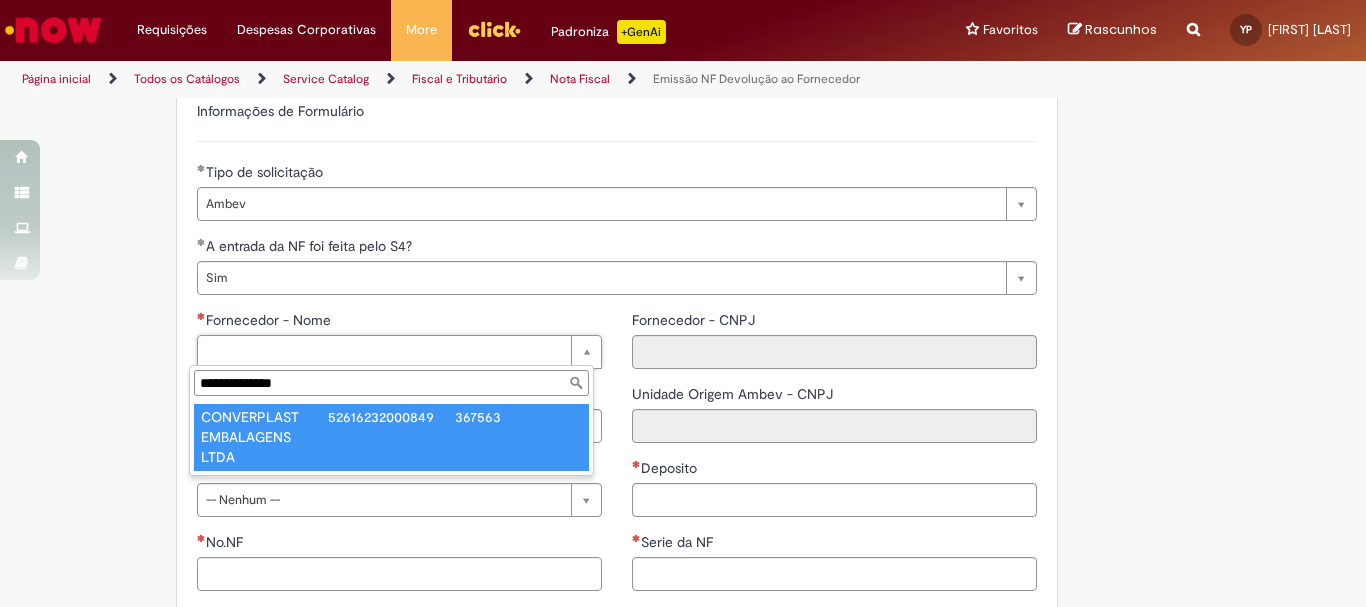 type on "**********" 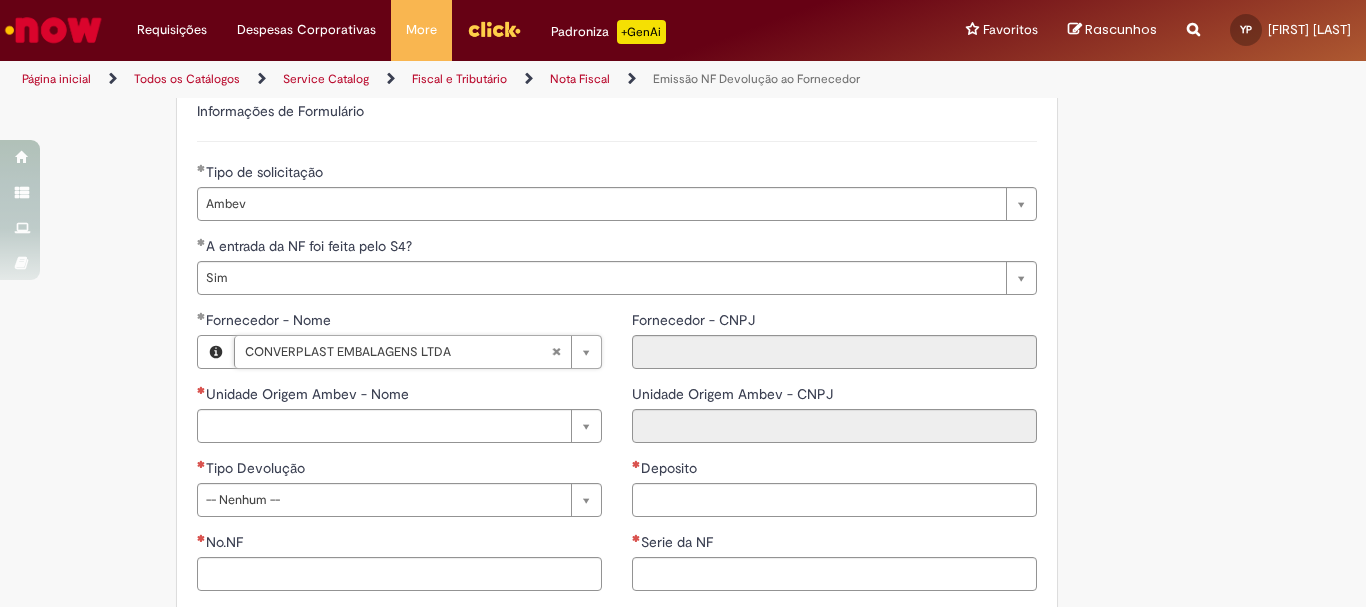 type on "**********" 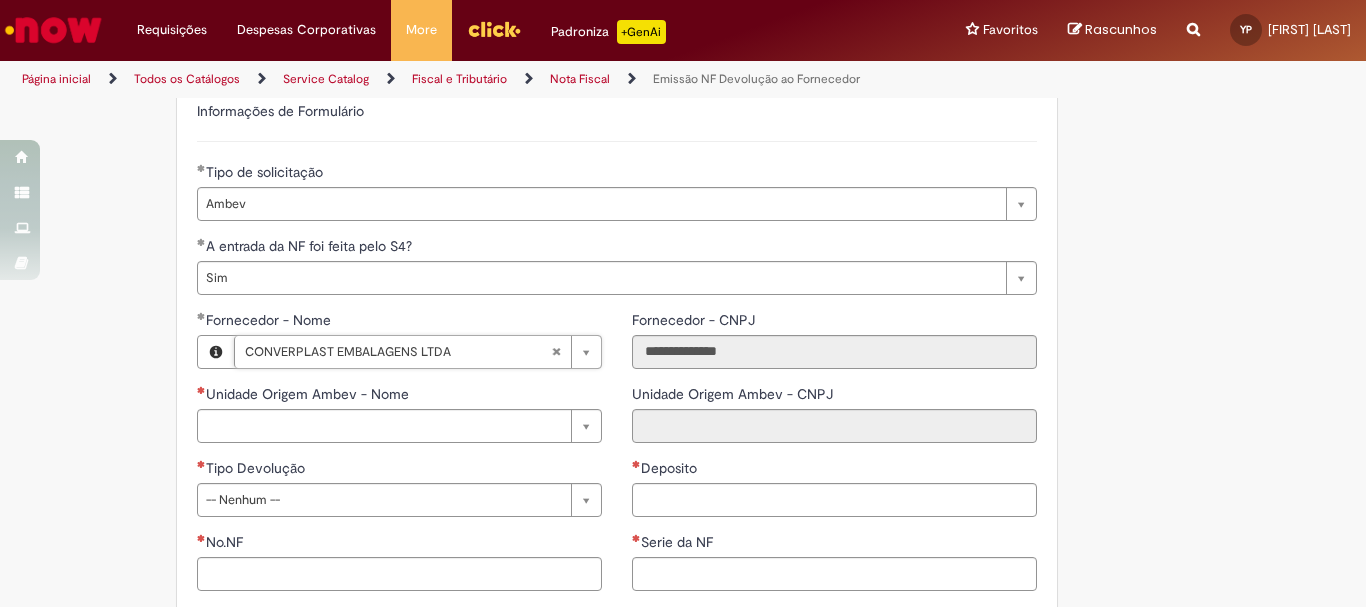 scroll, scrollTop: 1500, scrollLeft: 0, axis: vertical 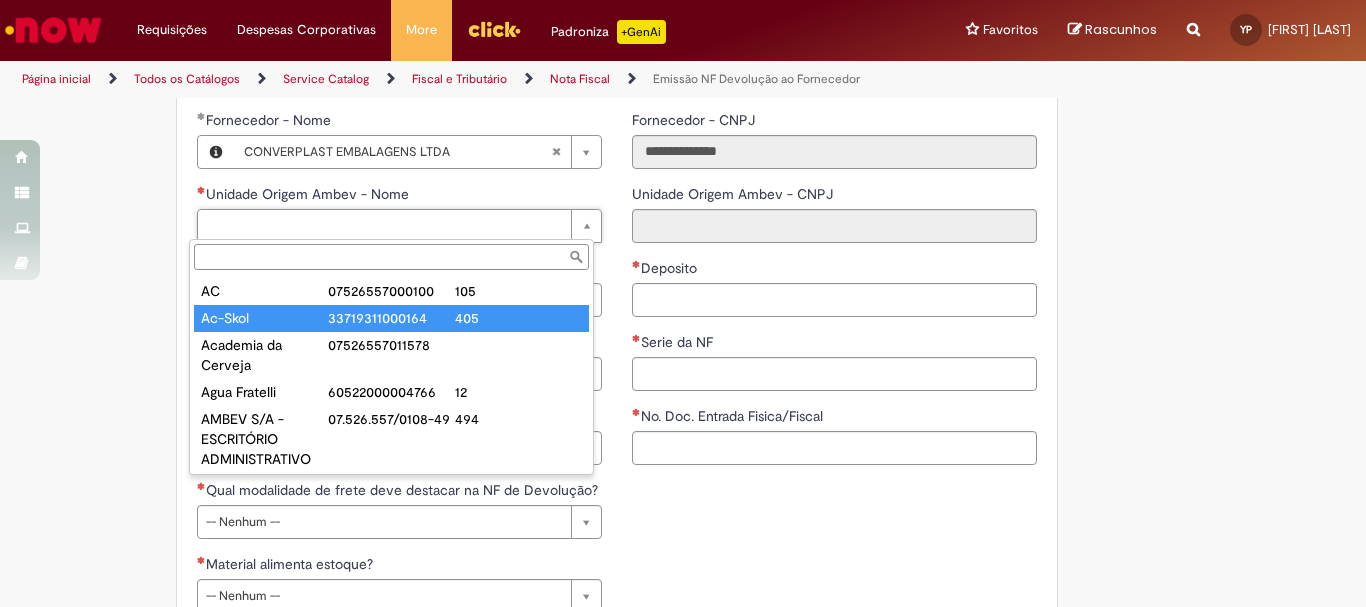 type on "*" 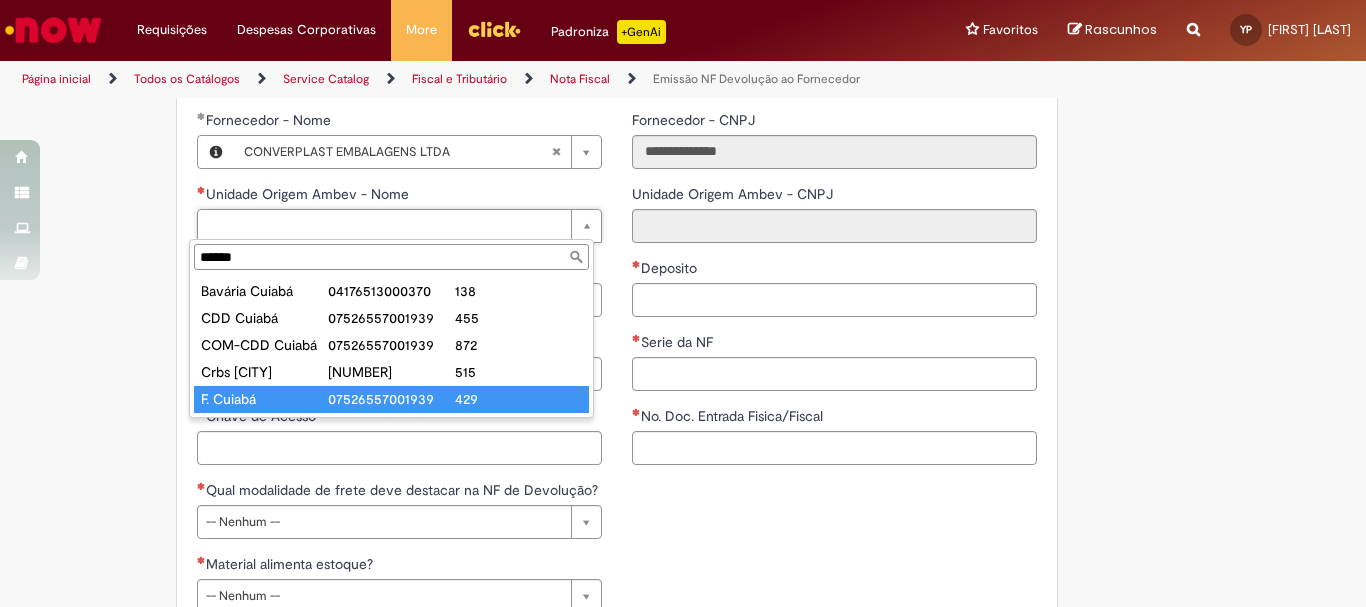 type on "******" 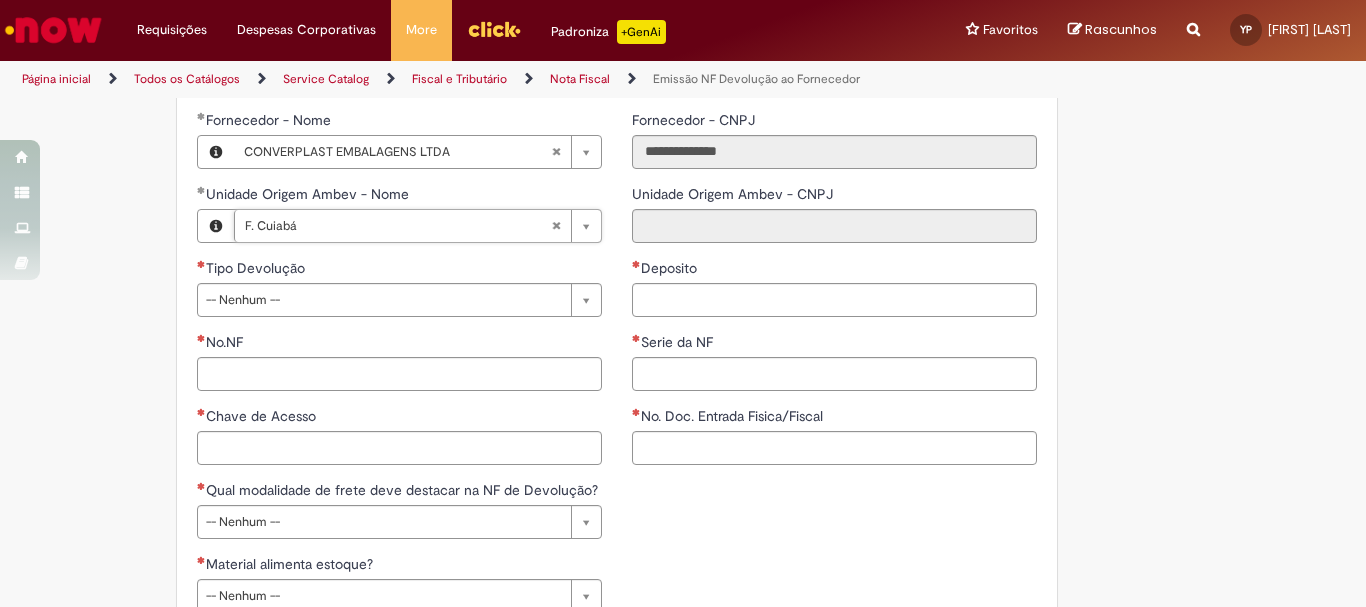 type on "**********" 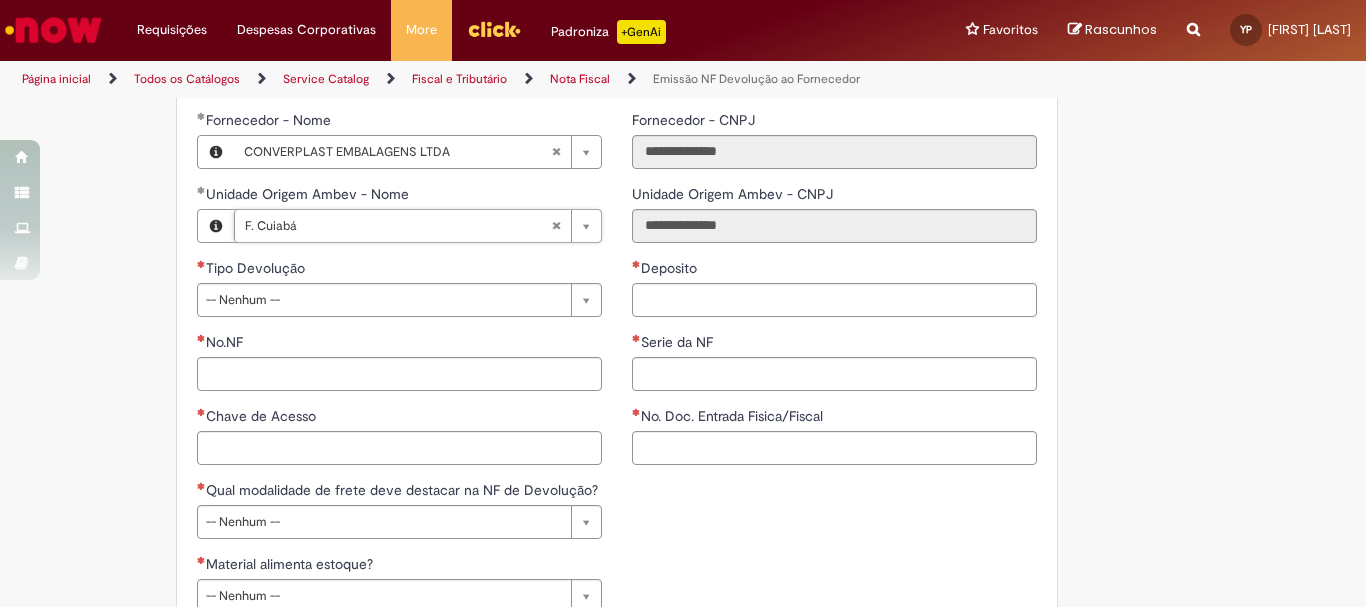 scroll, scrollTop: 1600, scrollLeft: 0, axis: vertical 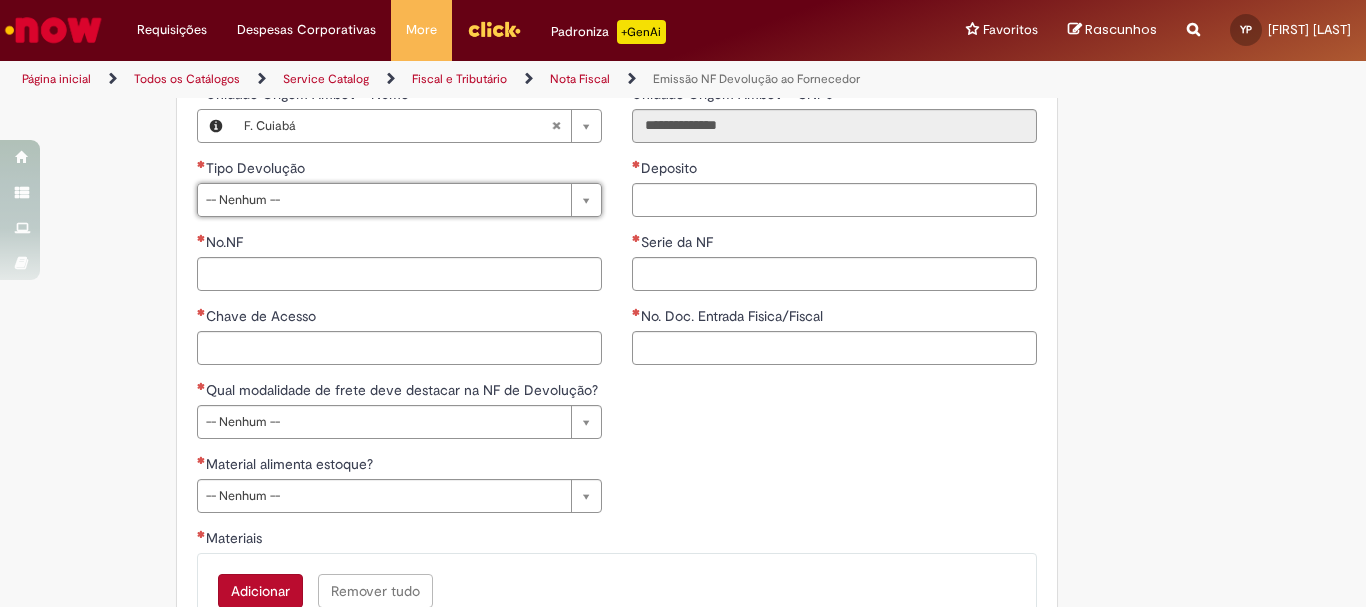 click on "Adicionar a Favoritos
Emissão NF Devolução ao Fornecedor
Emissão NF Devolução ao Fornecedor
Para a emissão da NFD (nota fiscal de devolução) as informações abaixo são obrigatórias:
E-mail  de autorização  com OK do fornecedor com os dados abaixo:
• Nº da NF de referência (NF de Venda) .
• Quantidade a ser devolvida (Und. de medida conforme entrada NF Venda) .
• Código SAP do material.
Exemplo: Eu (Fornecedor) Autorizo a devolução da  quantidade de 10 MIL  da  NF 2554  do material  cód SAP 50000232 .
Solicitante, favor atentar se ao Incoterms (Transporte) pois seguiremos o frete conforme a entrada da nota no SAP. Caso o frete deva ser diferente por algum motivo, por gentileza, informar no campo de observações.
Não realizamos os atendimentos abaixo:
NFD simbólica (material não circula fisicamente) .
." at bounding box center [585, -173] 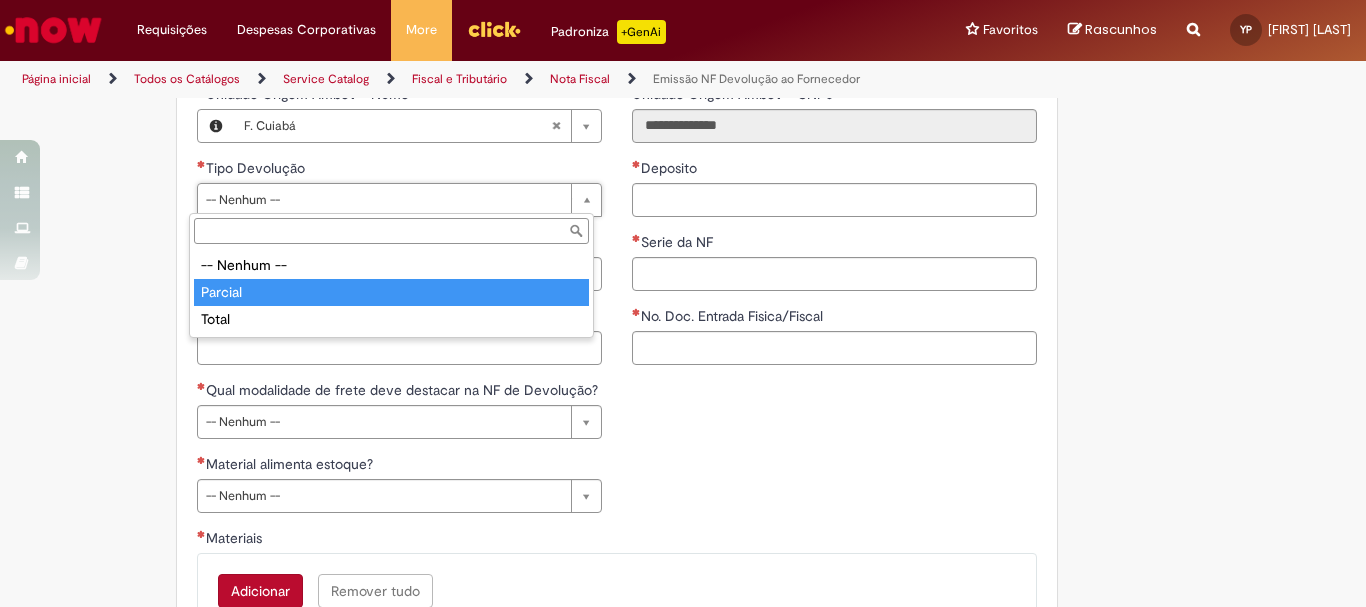 type on "*******" 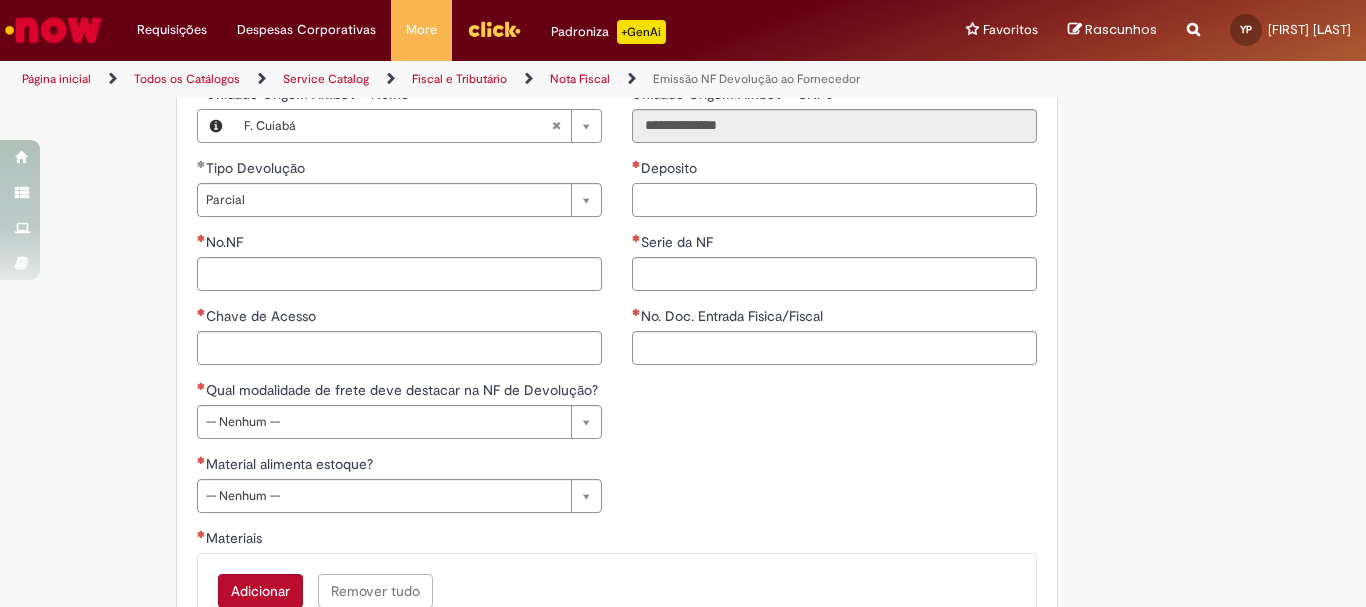 click on "Deposito" at bounding box center [834, 200] 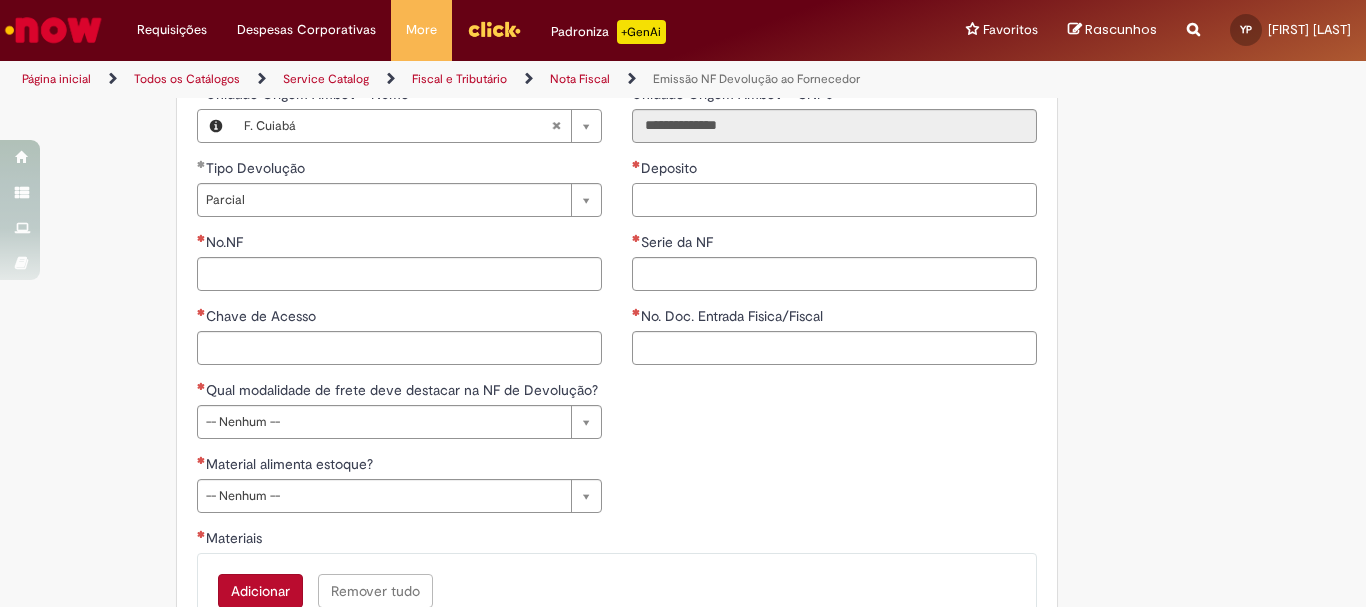 click on "Deposito" at bounding box center [834, 200] 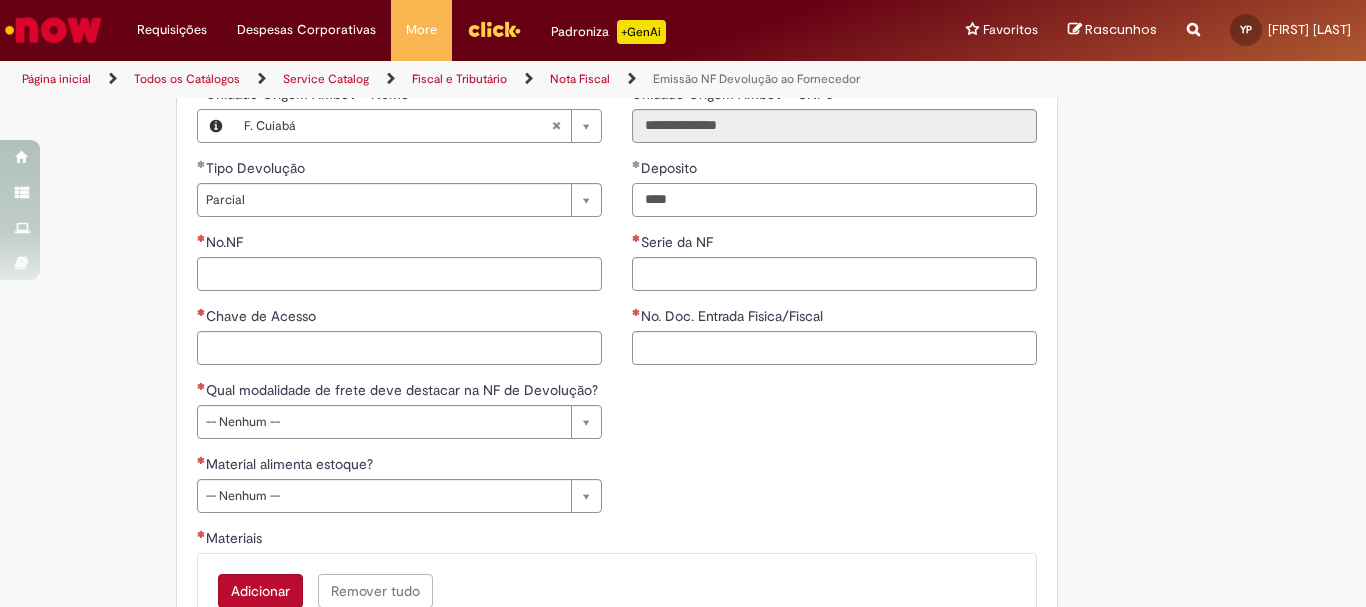 type on "****" 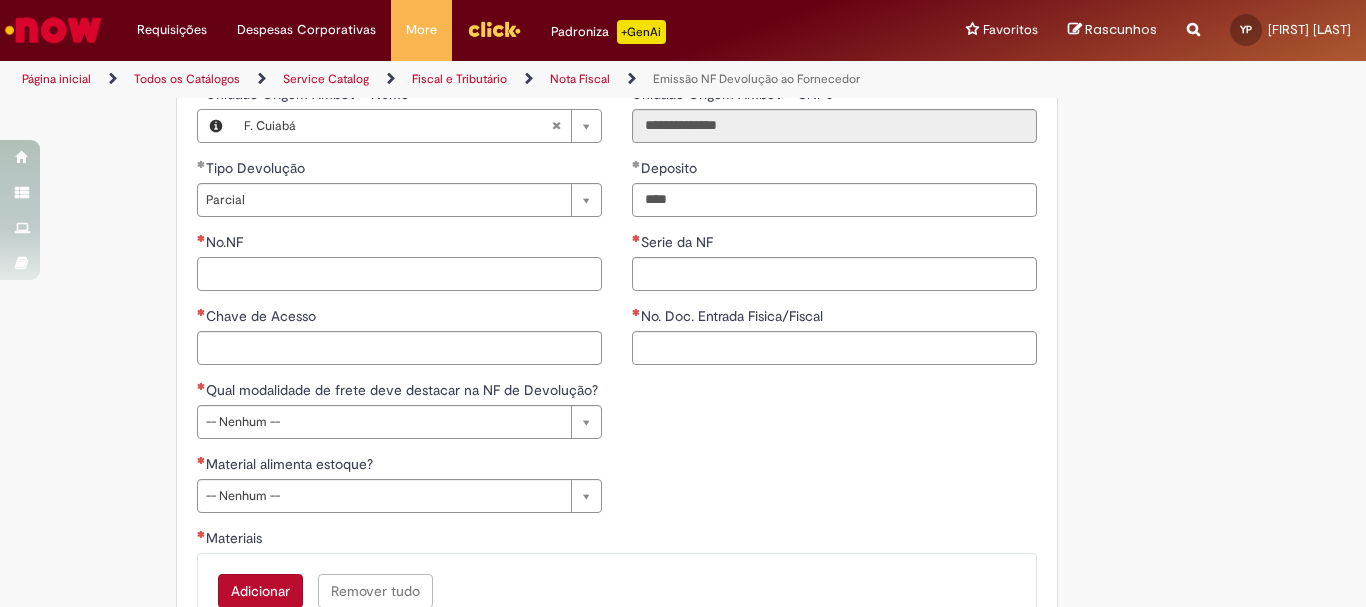 click on "No.NF" at bounding box center (399, 274) 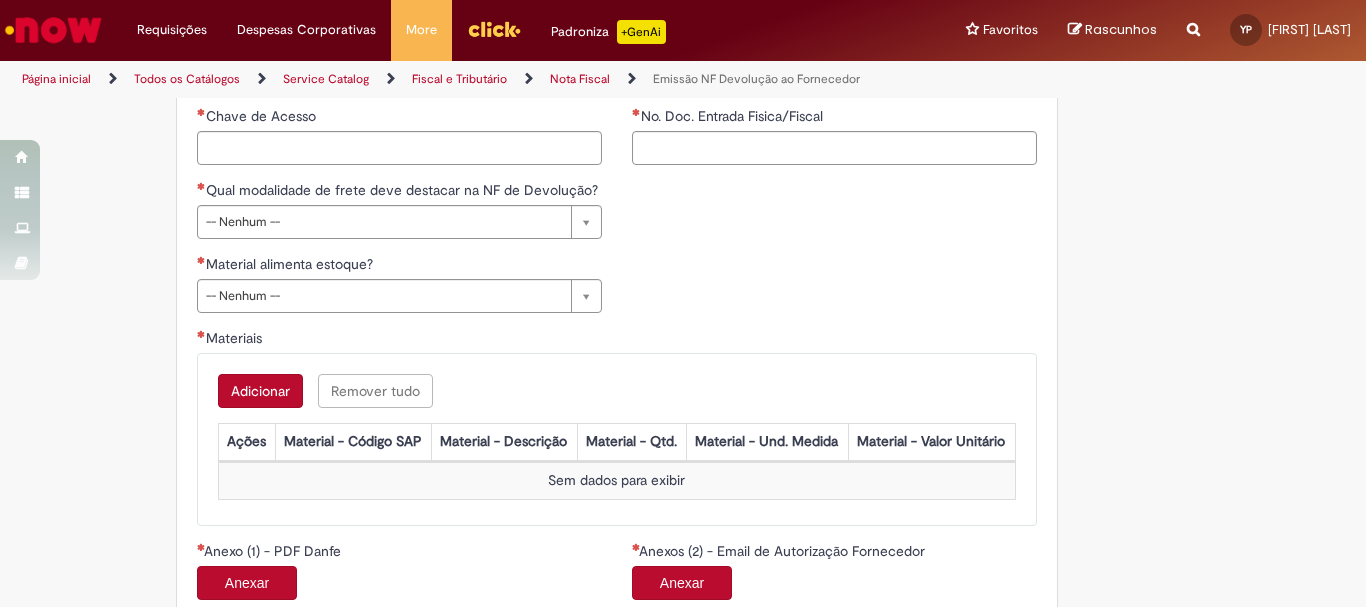 scroll, scrollTop: 1700, scrollLeft: 0, axis: vertical 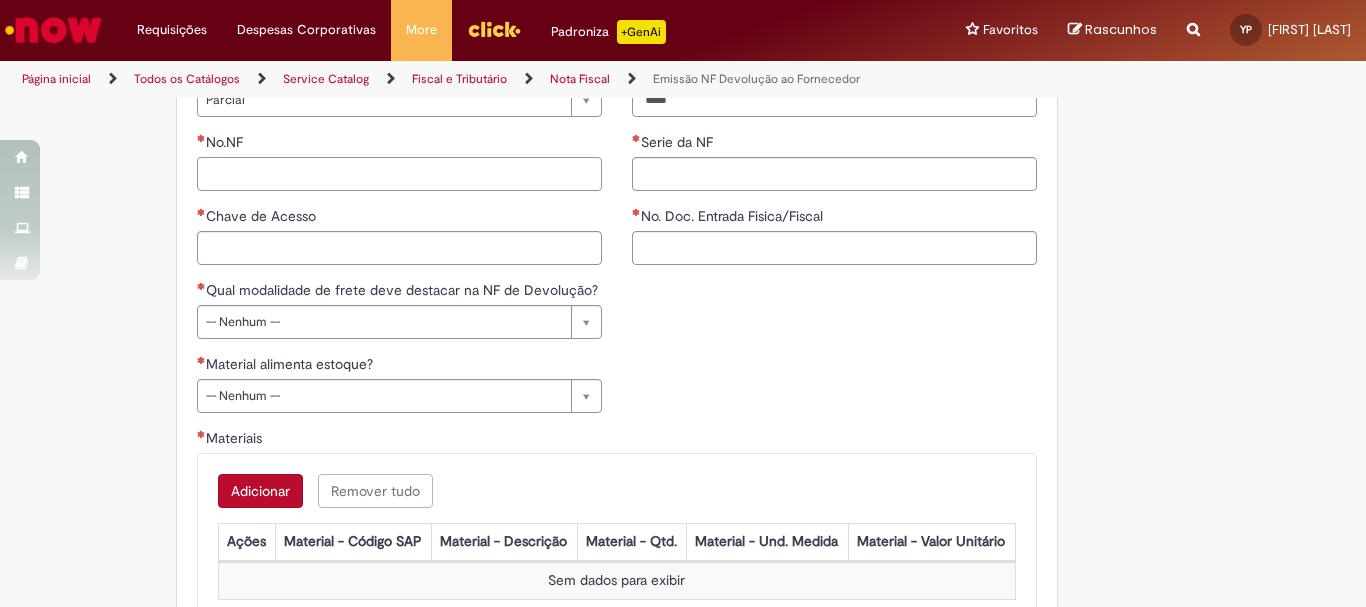 paste on "******" 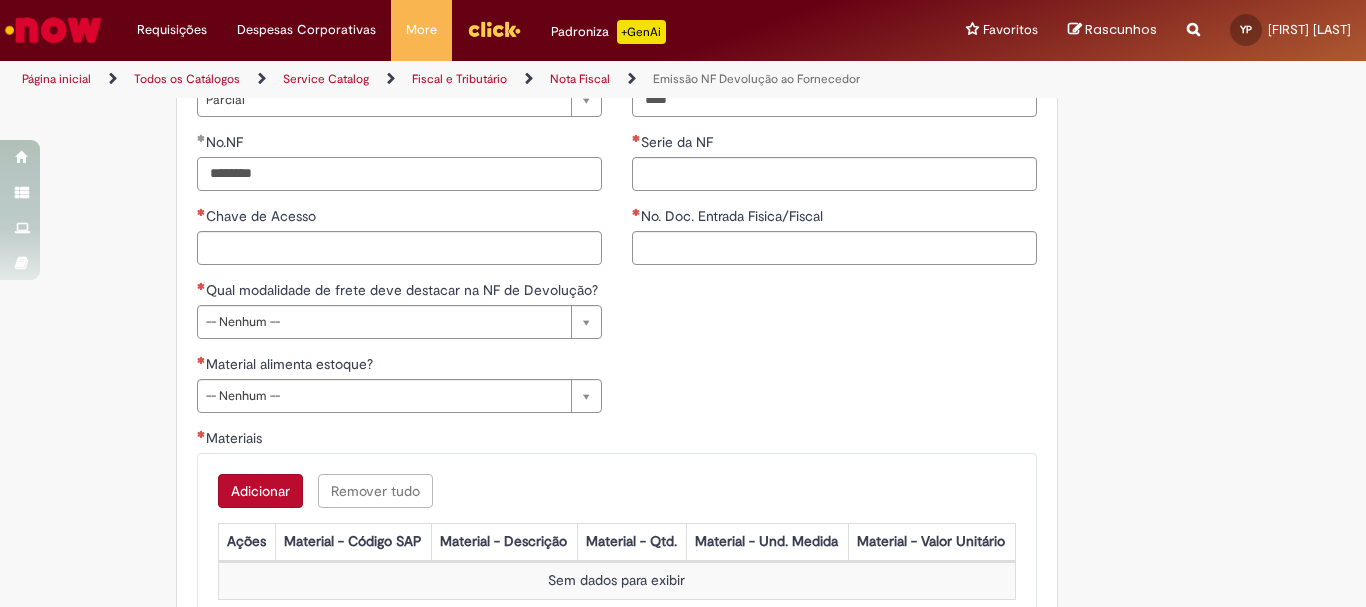 type on "********" 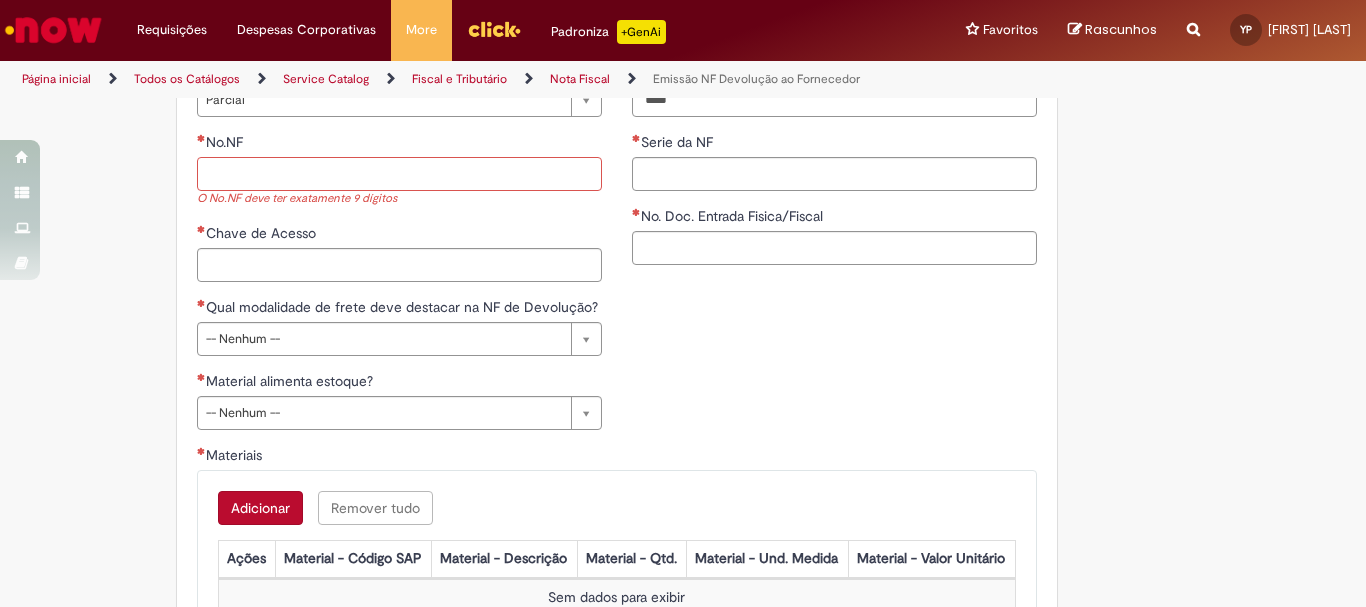 click on "No.NF" at bounding box center (399, 174) 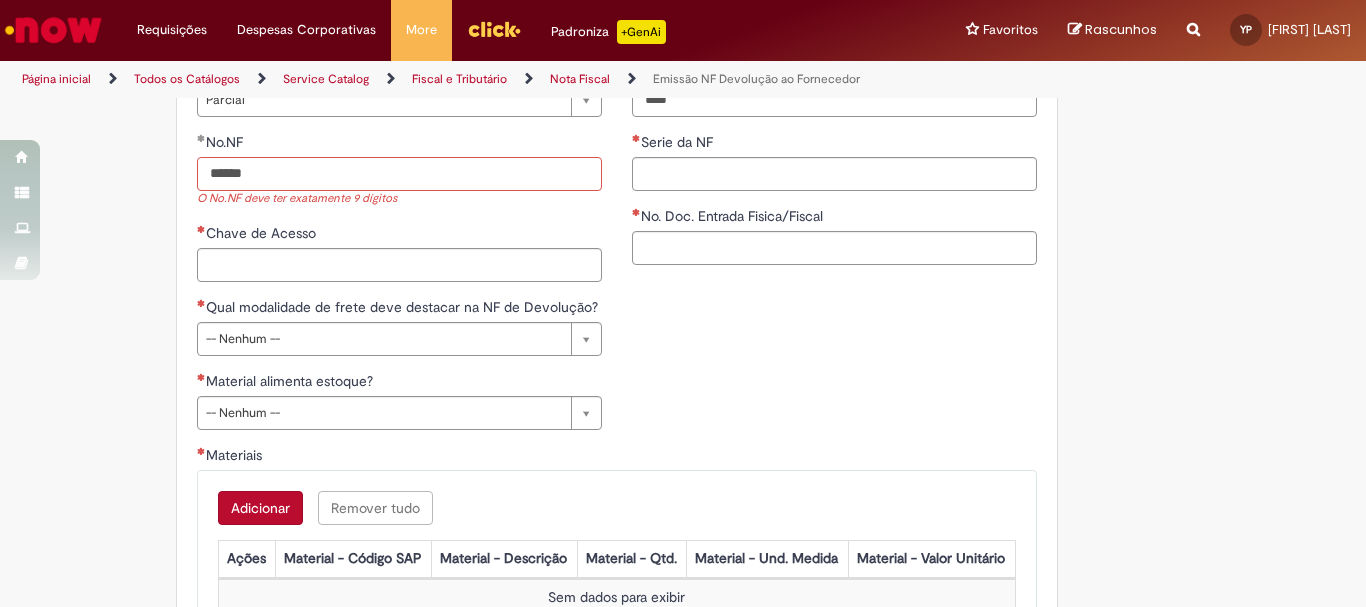 drag, startPoint x: 205, startPoint y: 175, endPoint x: 230, endPoint y: 170, distance: 25.495098 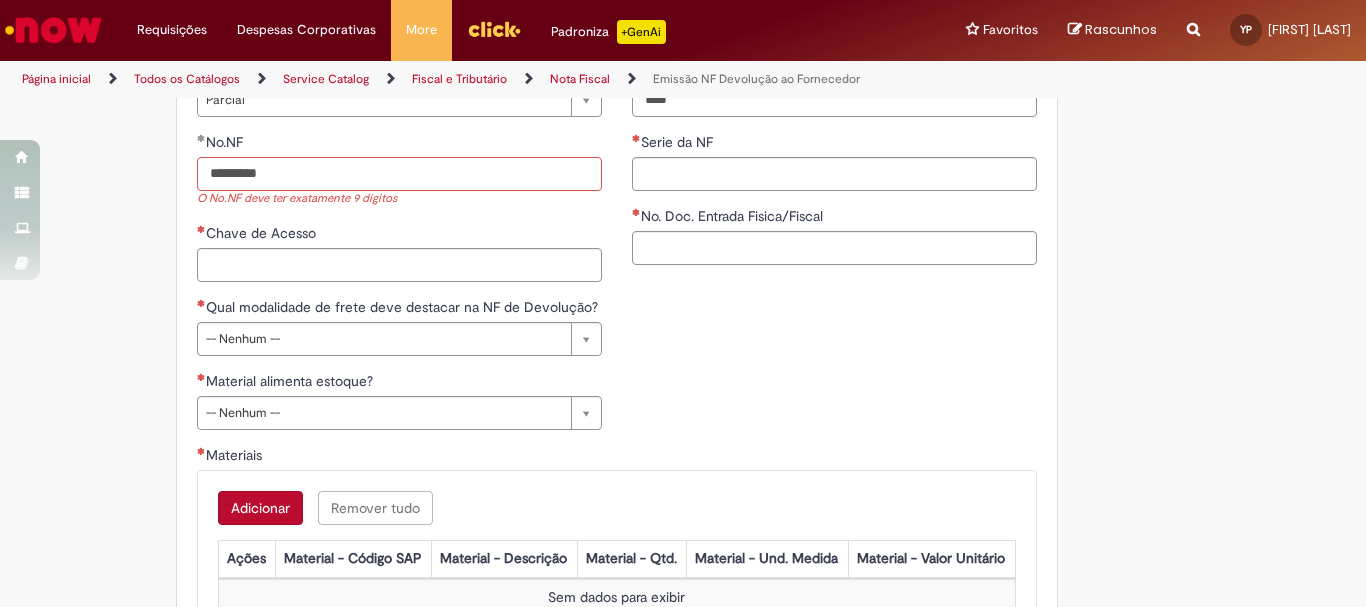 type on "*********" 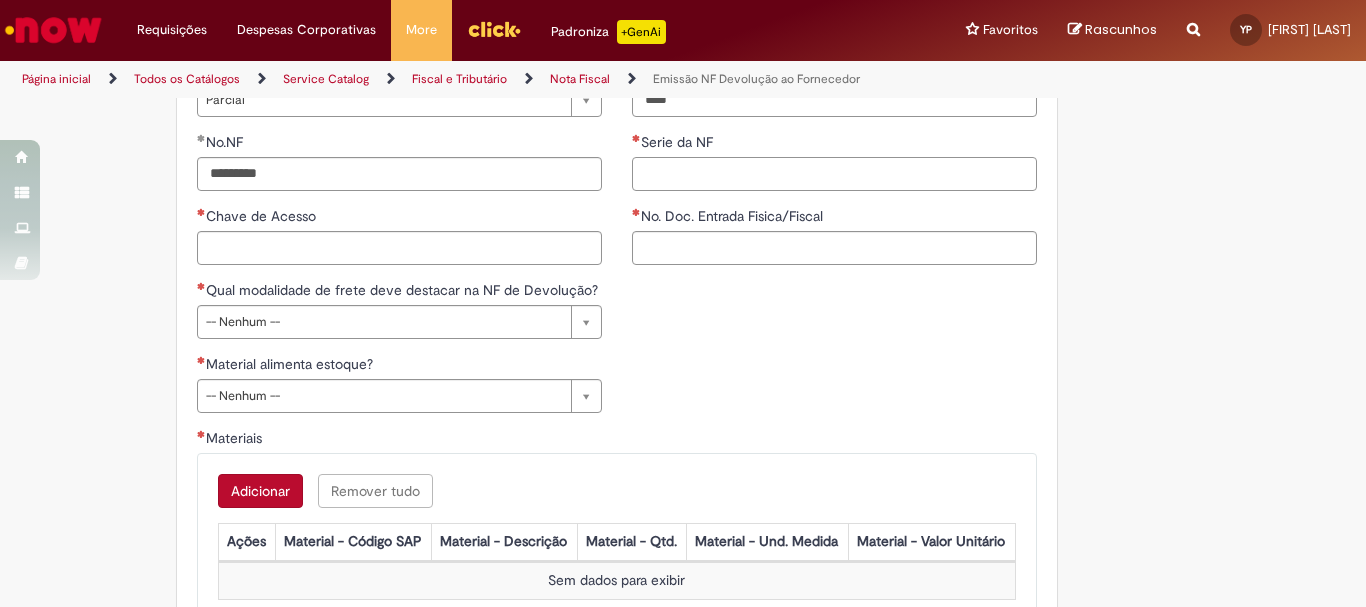 click on "Serie da NF" at bounding box center (834, 174) 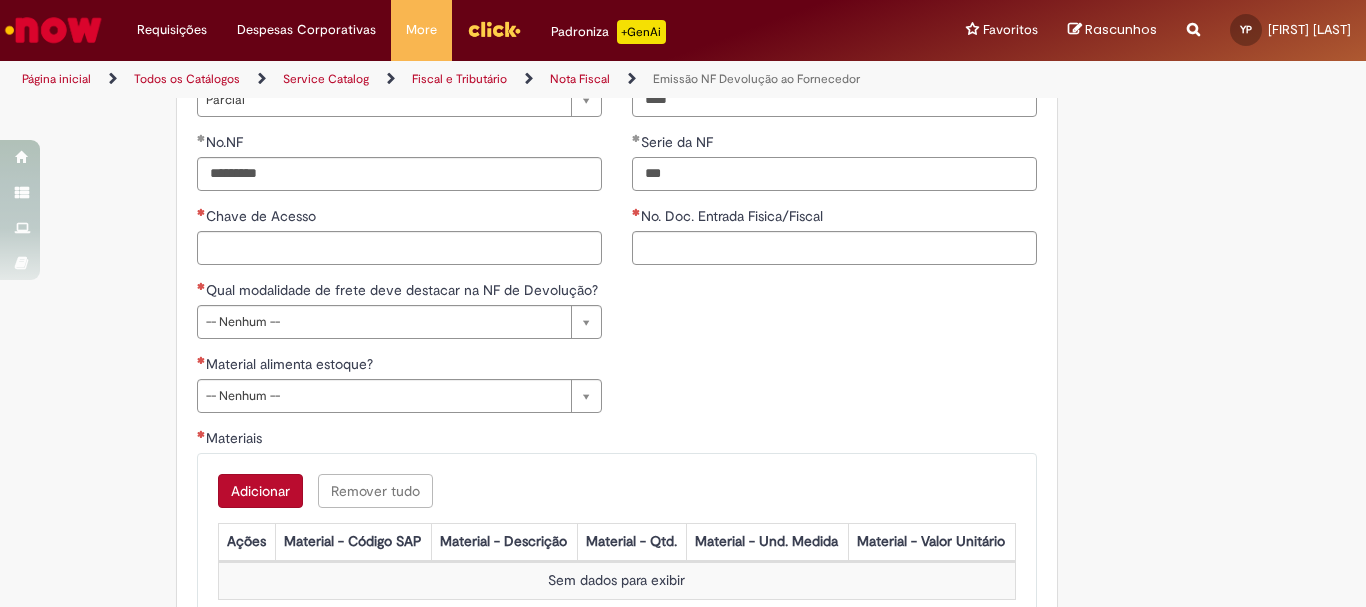 type on "***" 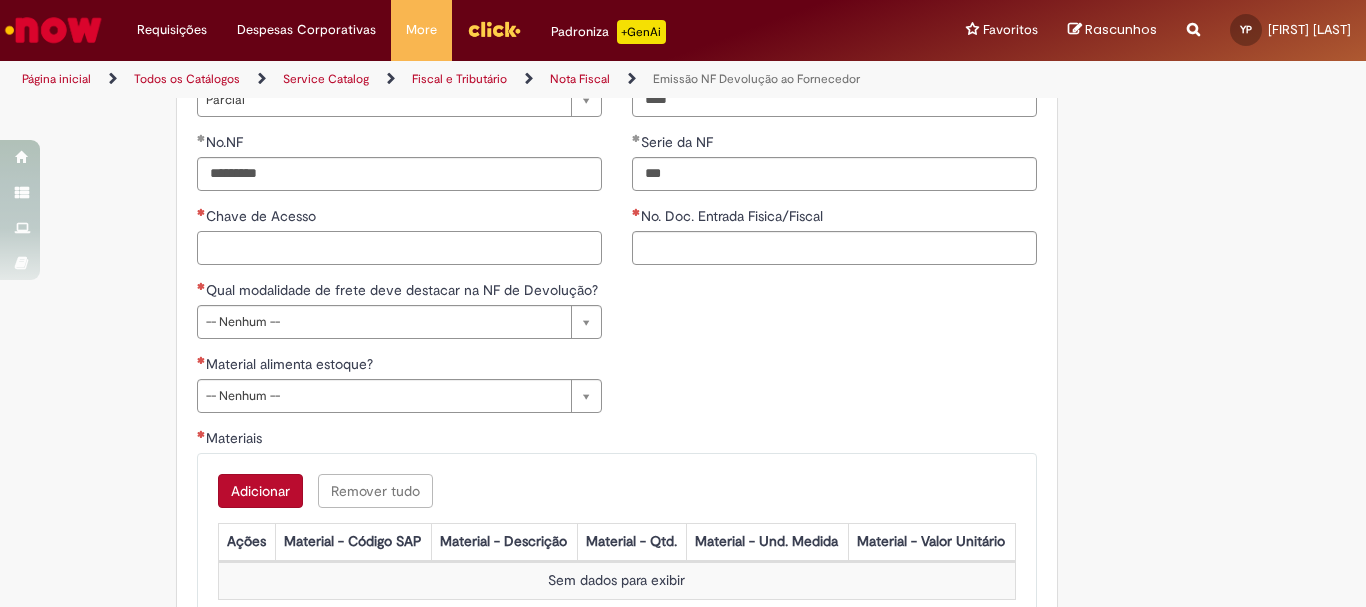 click on "Chave de Acesso" at bounding box center [399, 248] 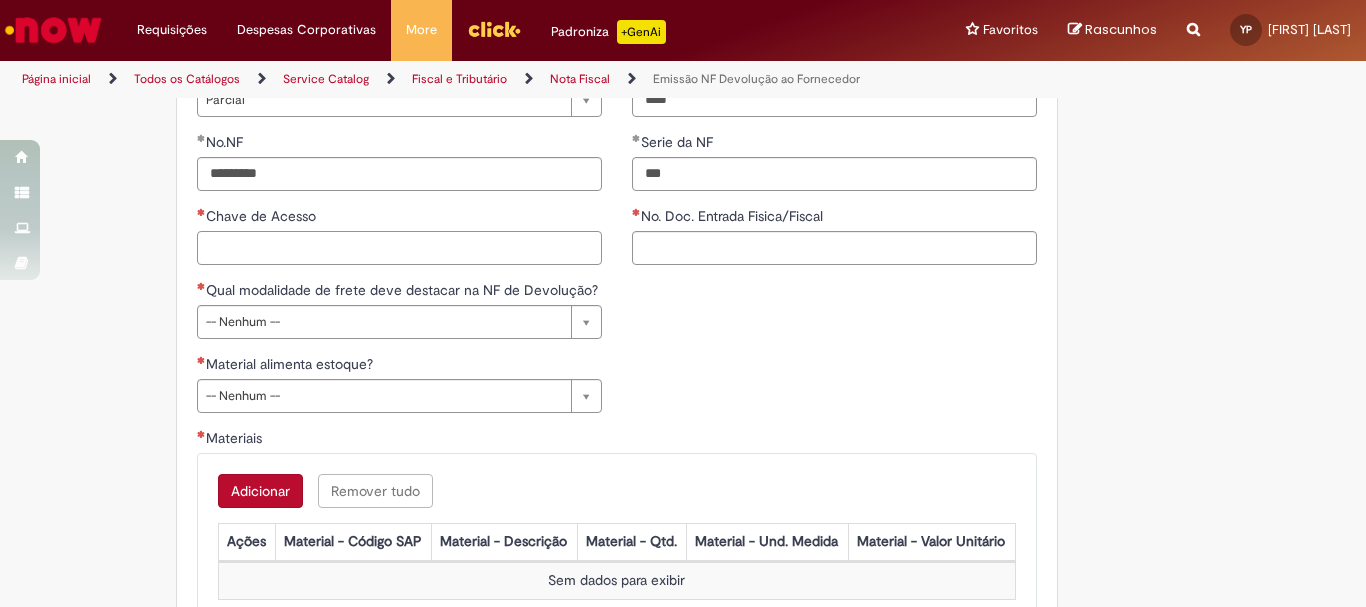click on "Chave de Acesso" at bounding box center [399, 248] 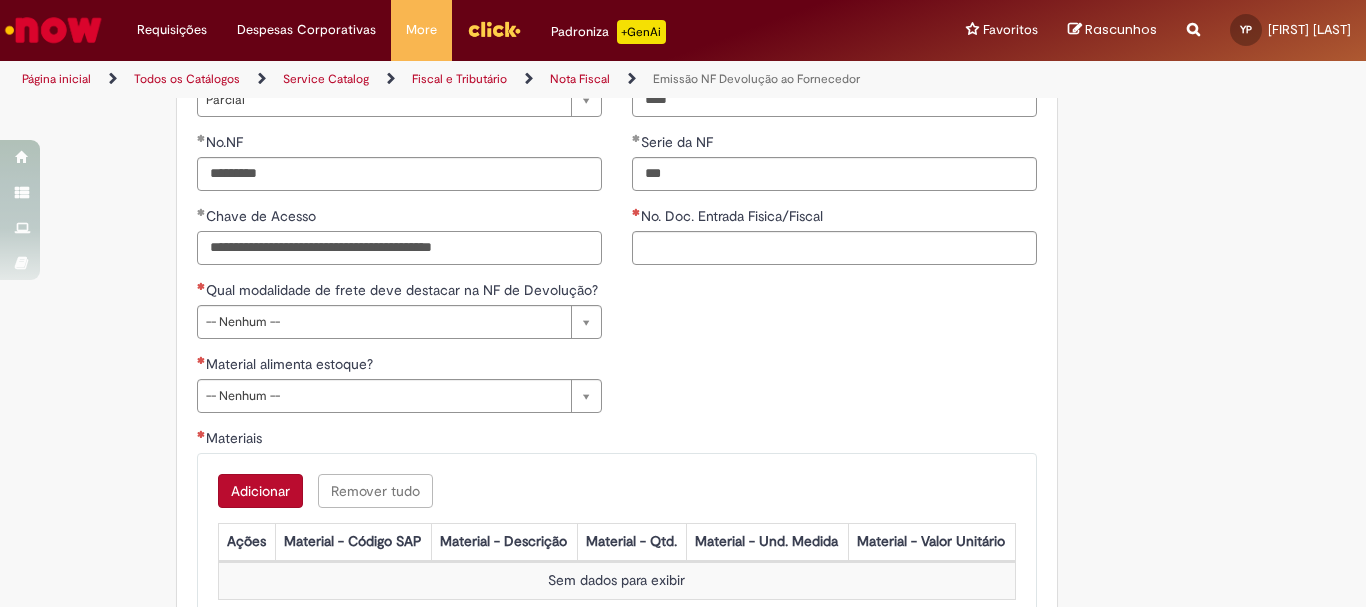 type on "**********" 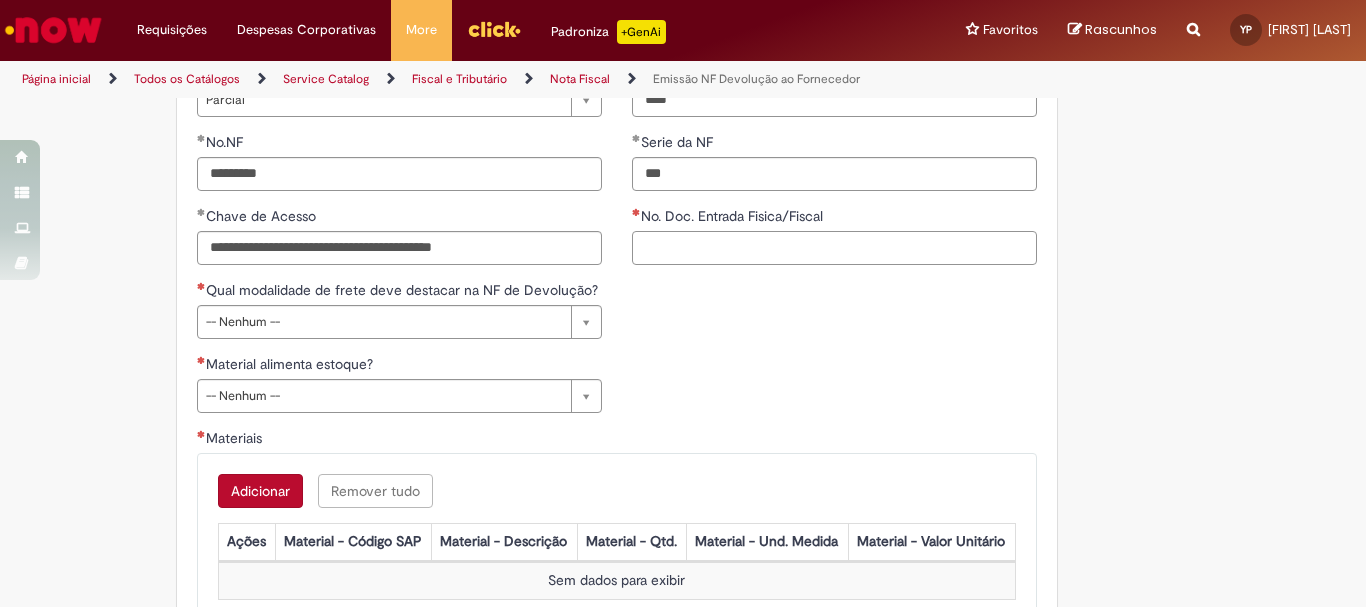 click on "No. Doc. Entrada Fisica/Fiscal" at bounding box center [834, 248] 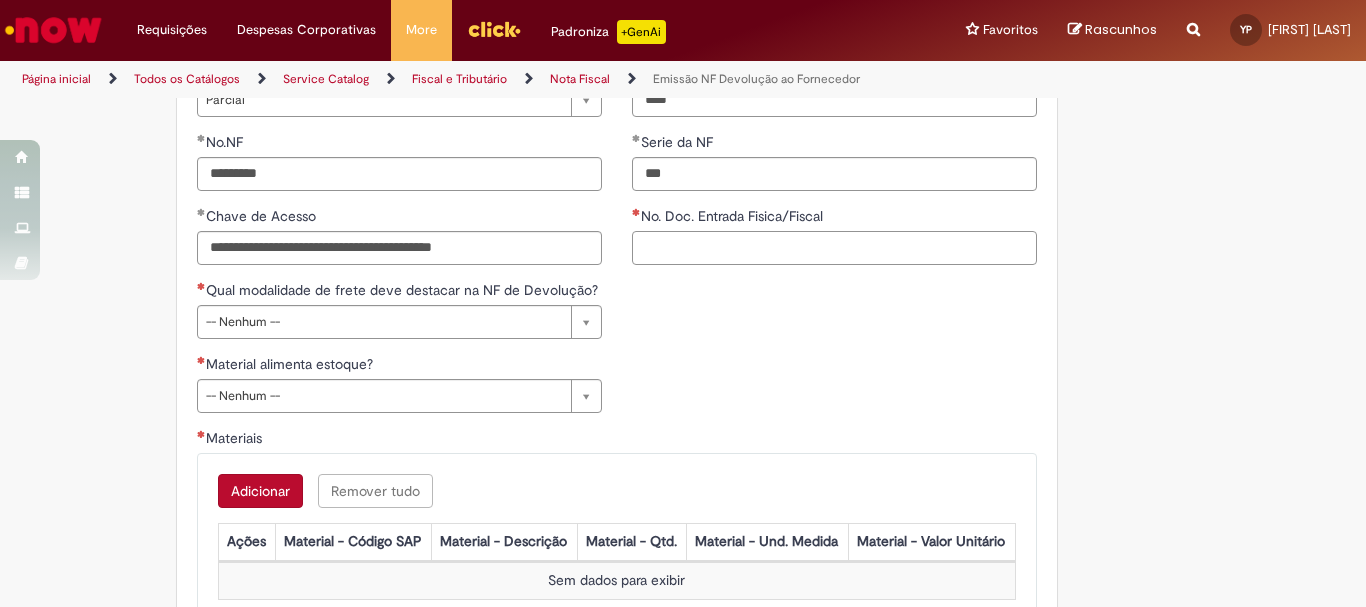 paste on "**********" 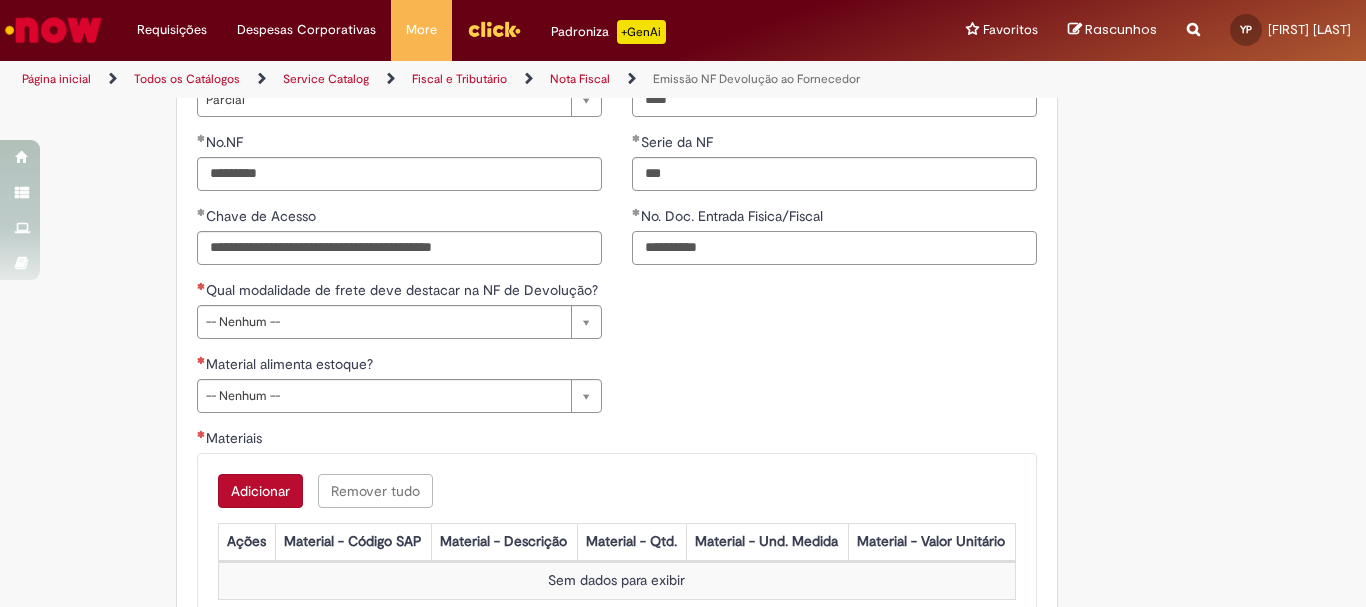 scroll, scrollTop: 1800, scrollLeft: 0, axis: vertical 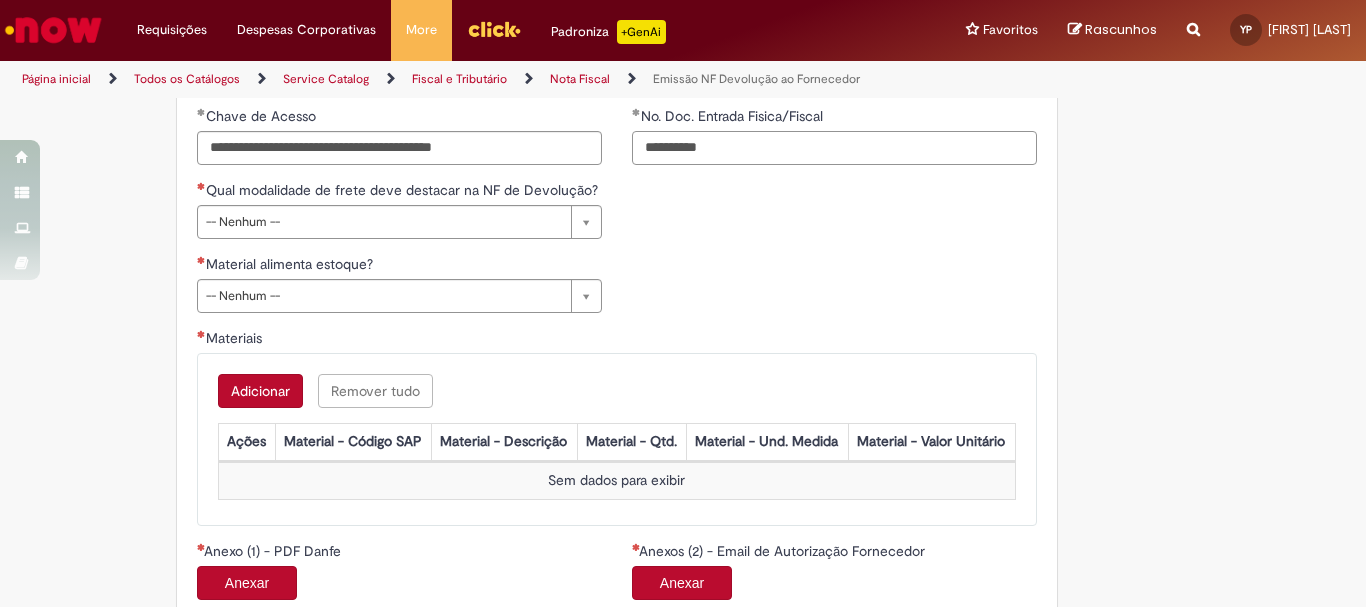 type on "**********" 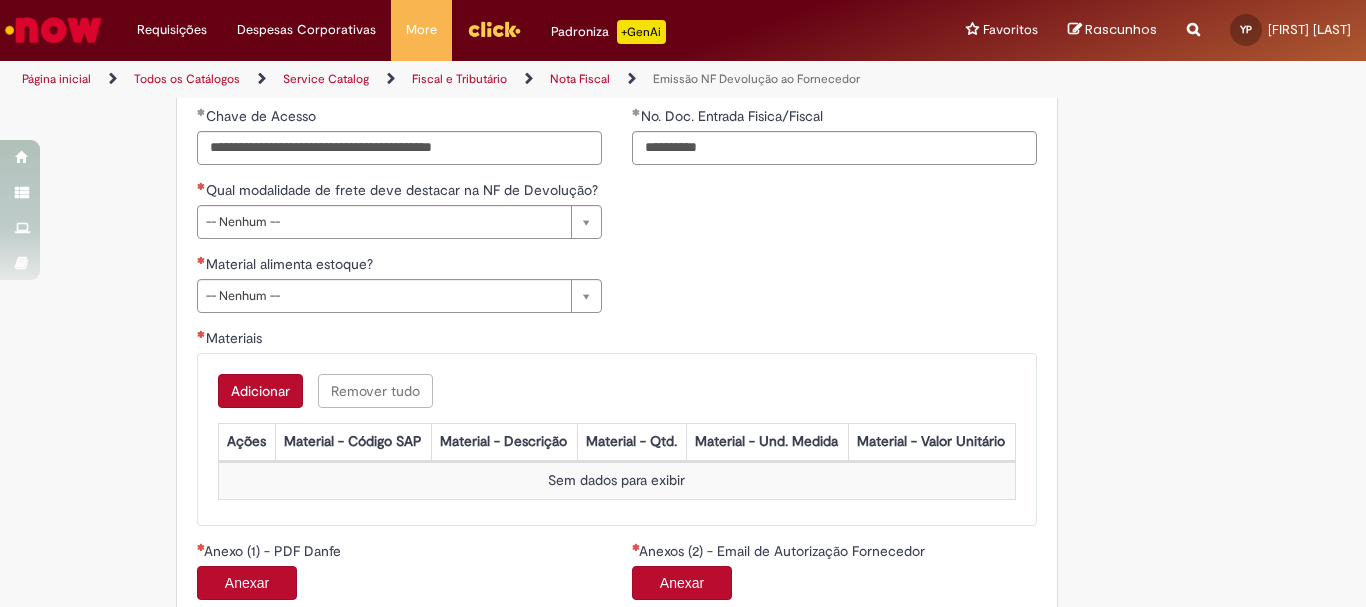 click on "**********" at bounding box center (399, 254) 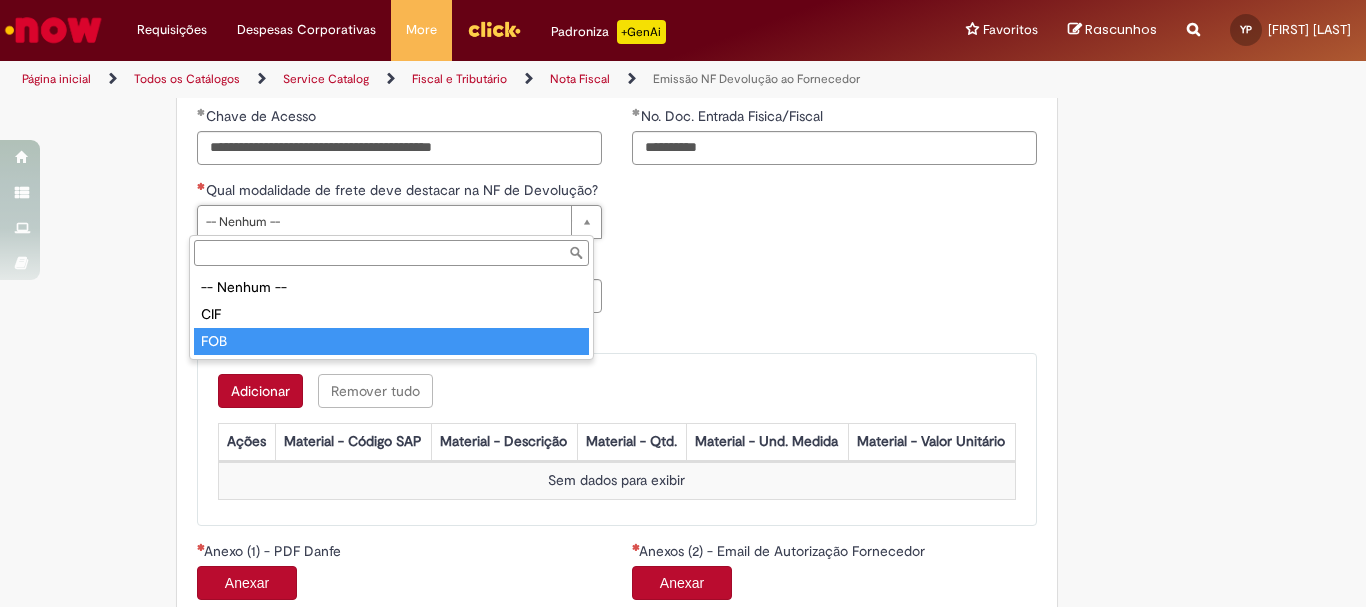 type on "***" 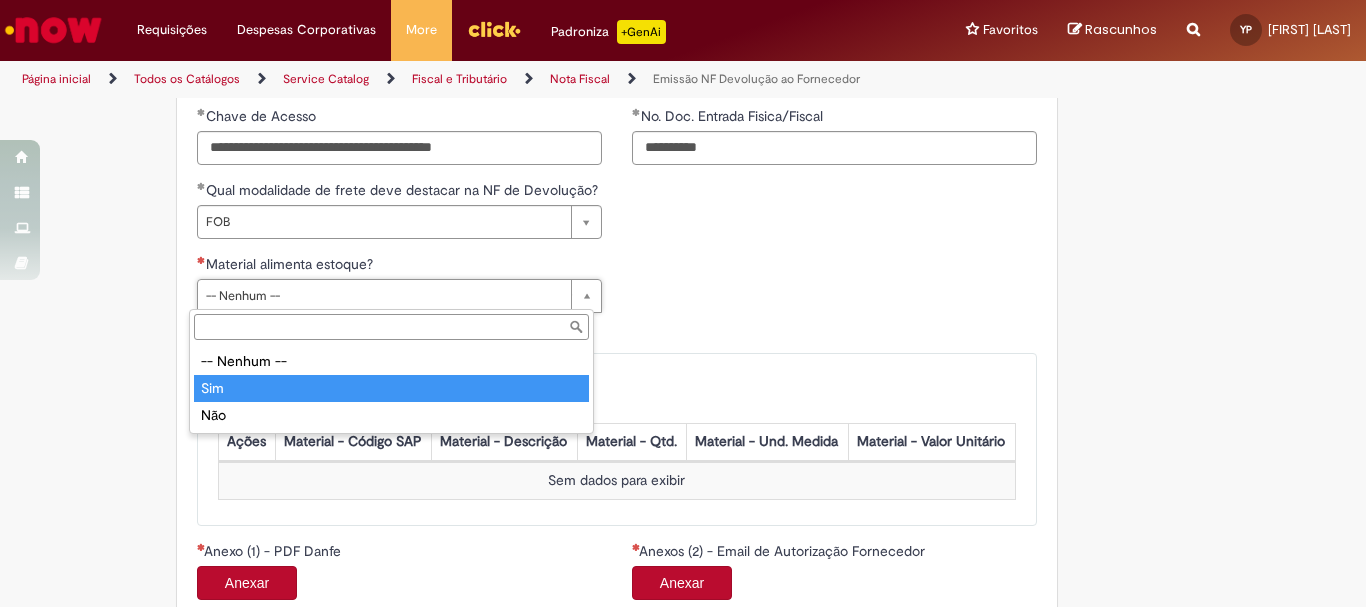 type on "***" 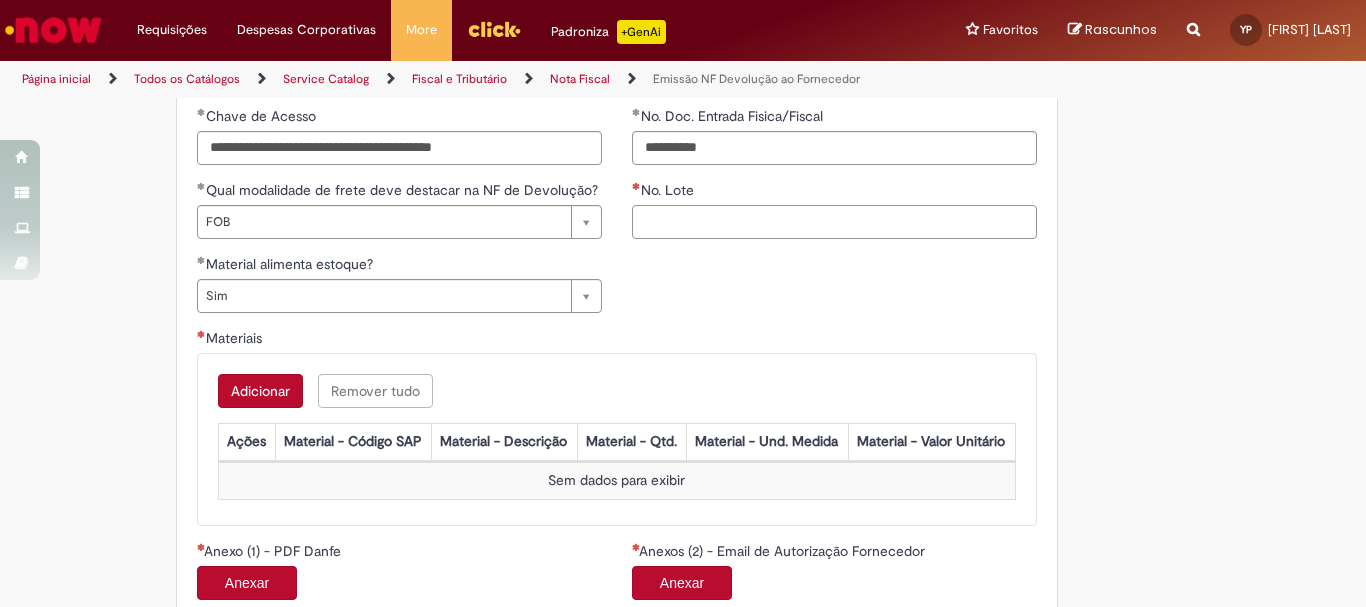 click on "No. Lote" at bounding box center [834, 222] 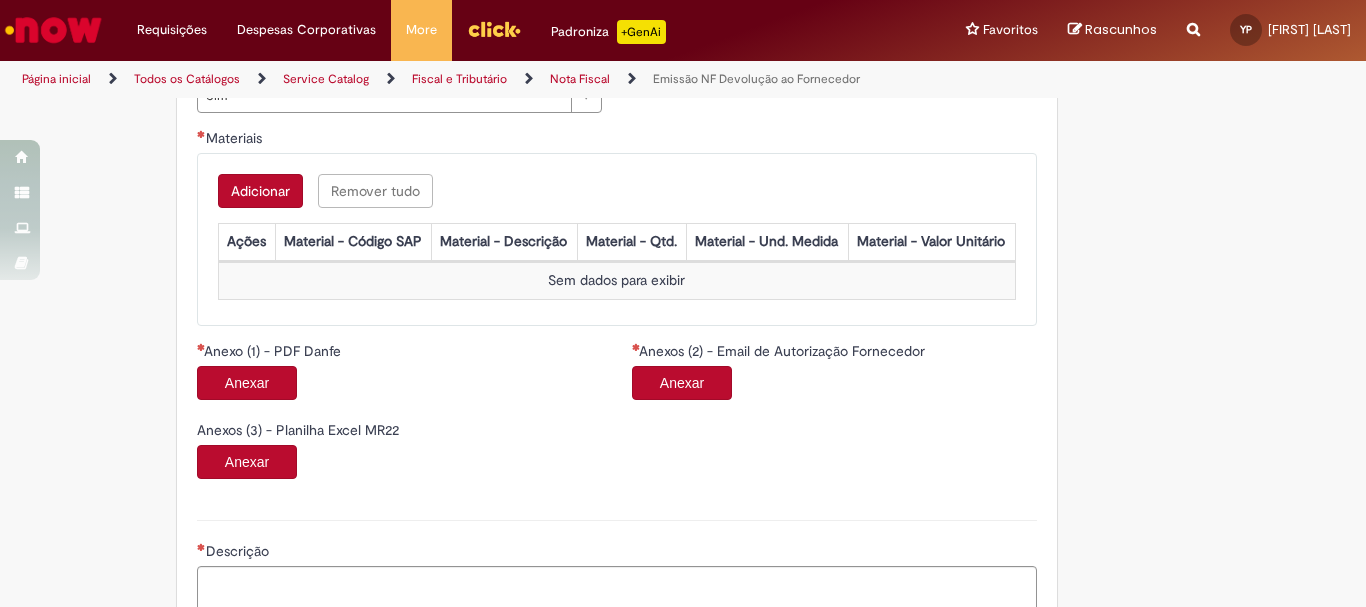 scroll, scrollTop: 1800, scrollLeft: 0, axis: vertical 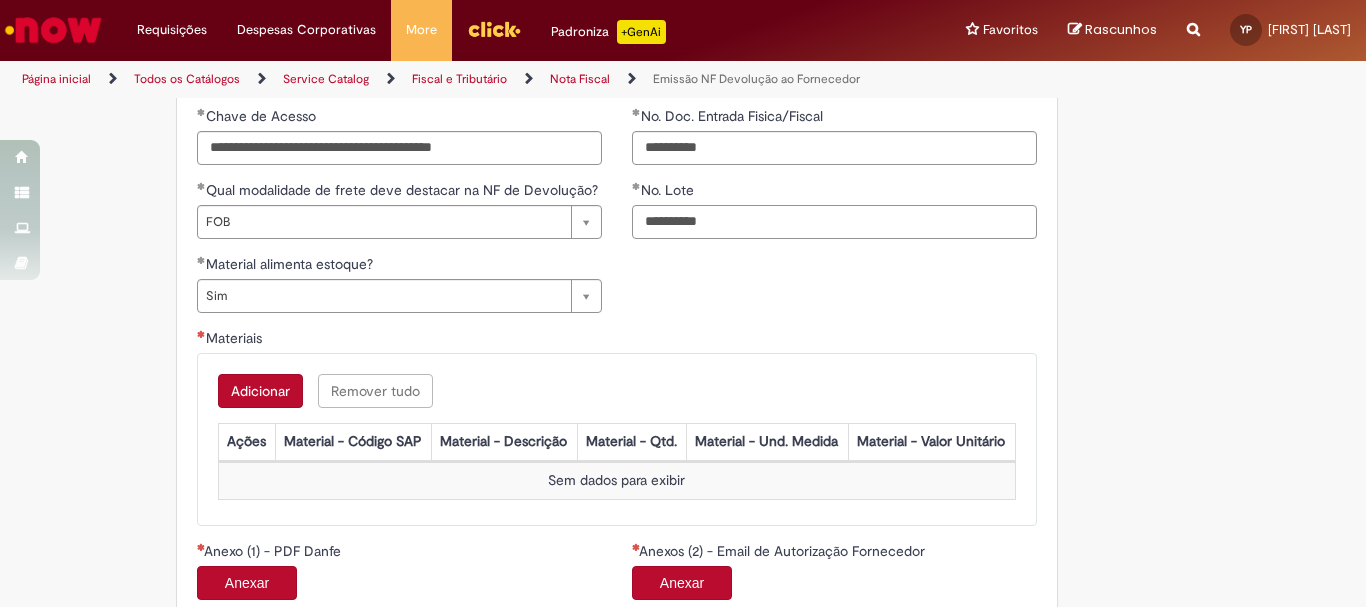 type on "**********" 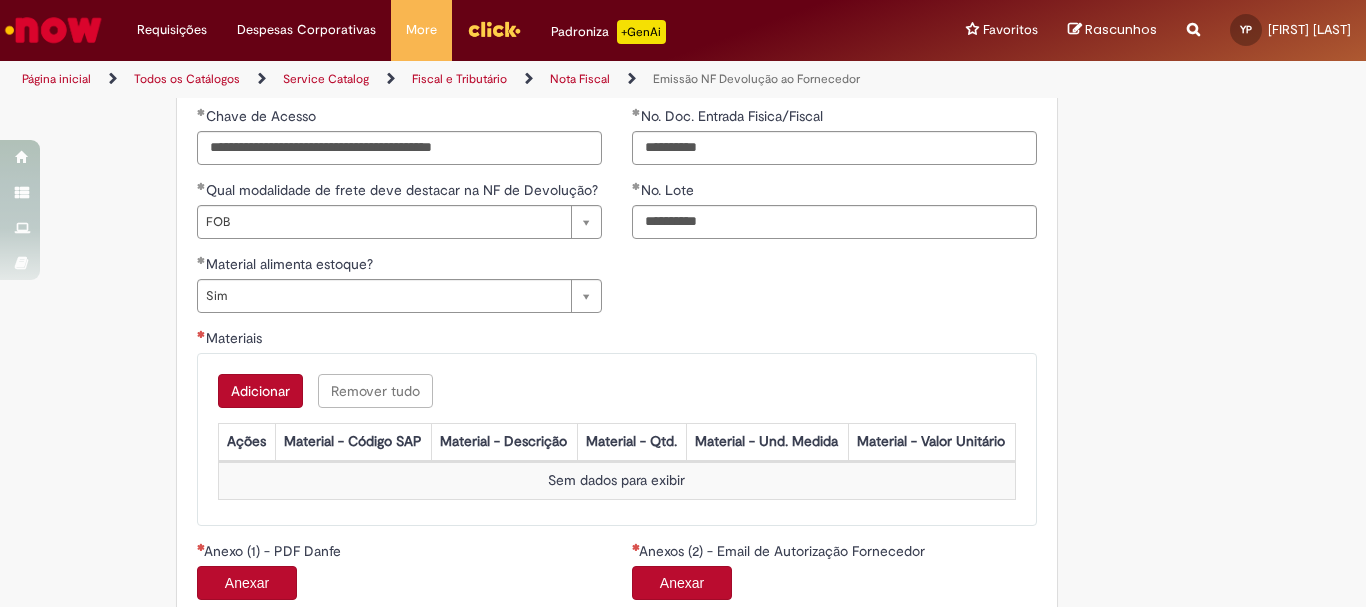 click on "**********" at bounding box center [617, 254] 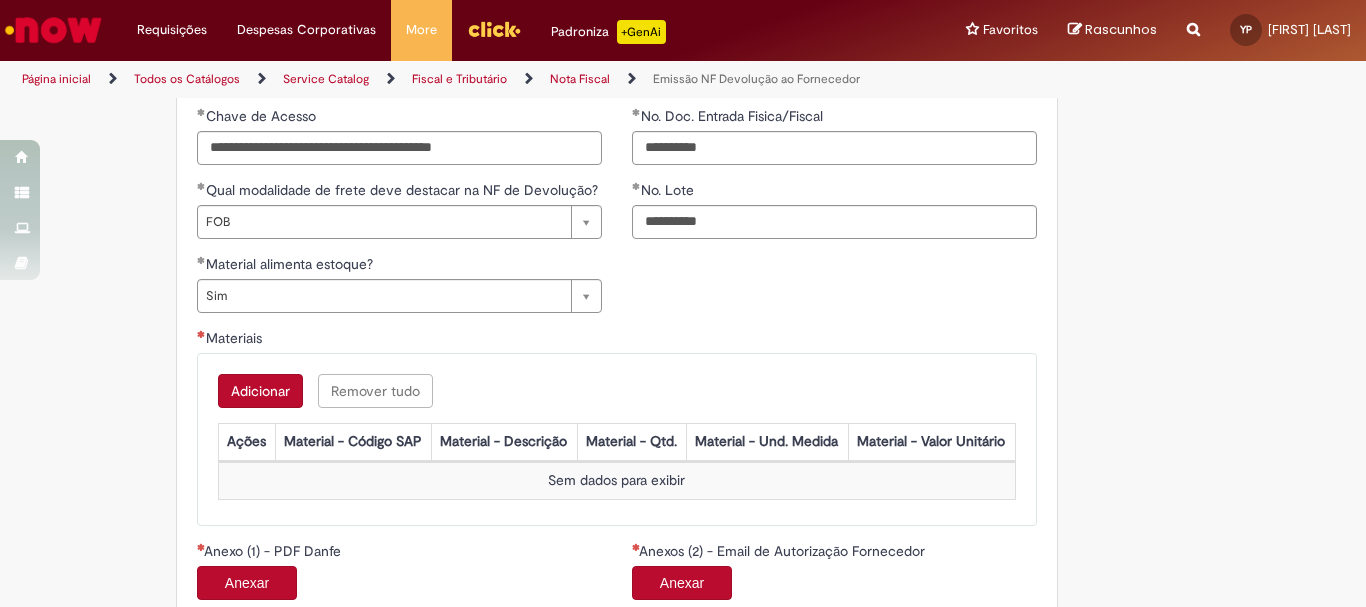 click on "Adicionar" at bounding box center (260, 391) 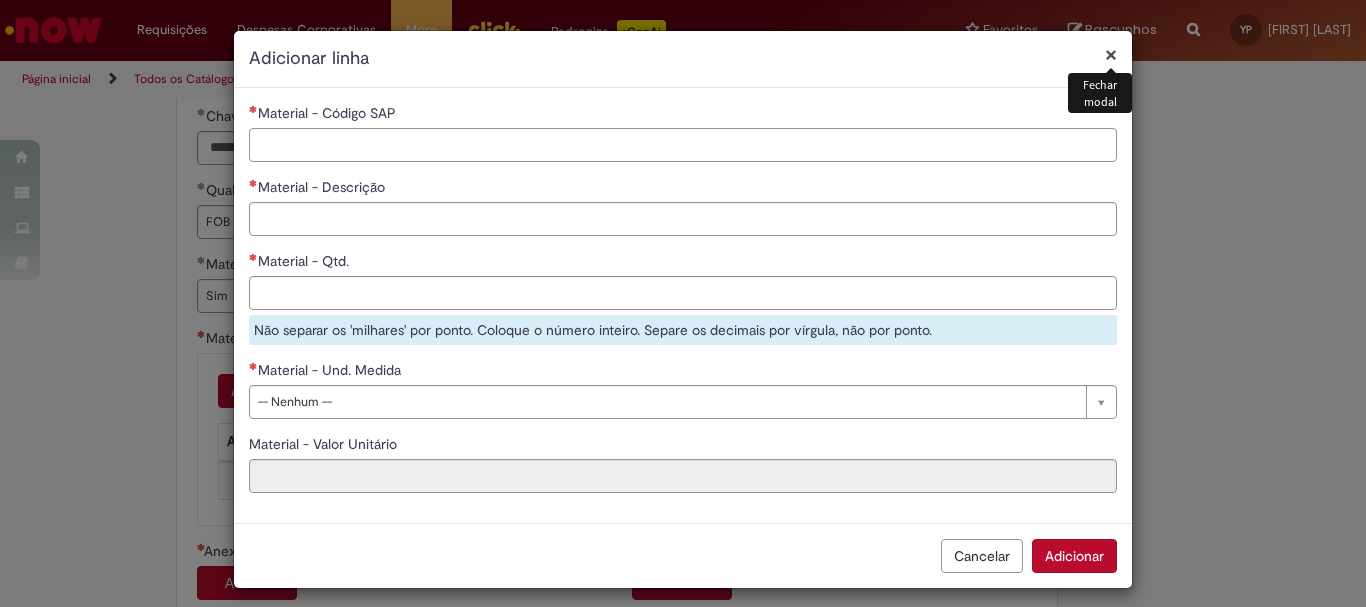 click on "Material - Código SAP" at bounding box center (683, 145) 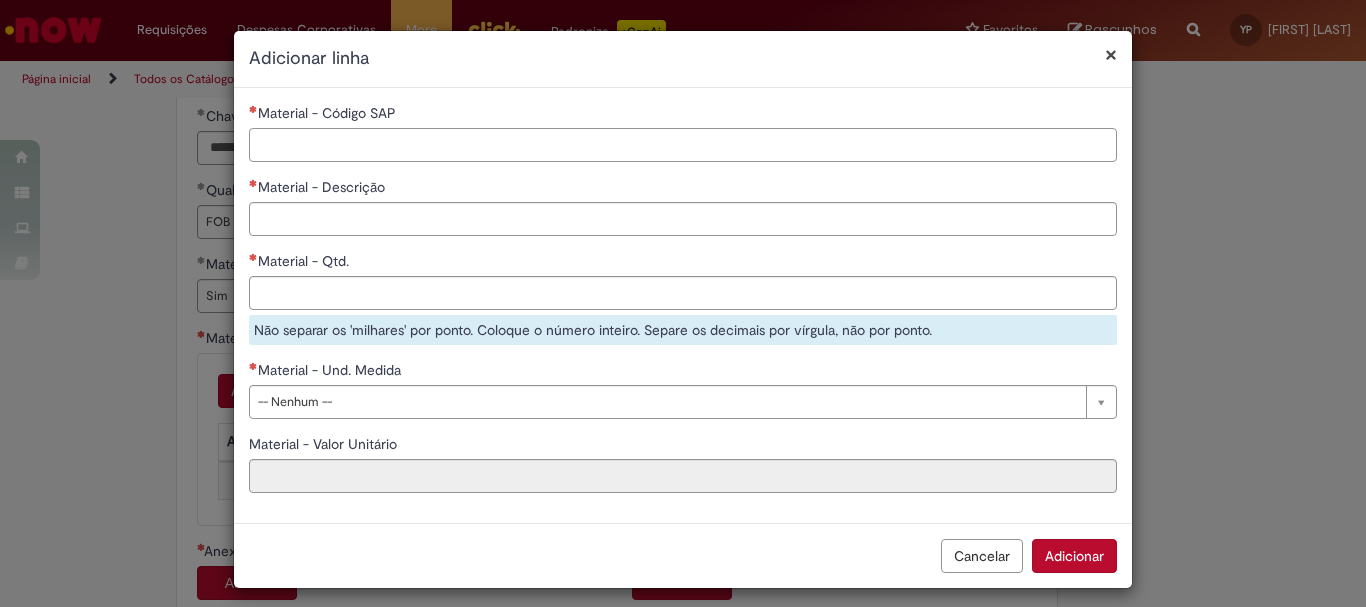 paste on "********" 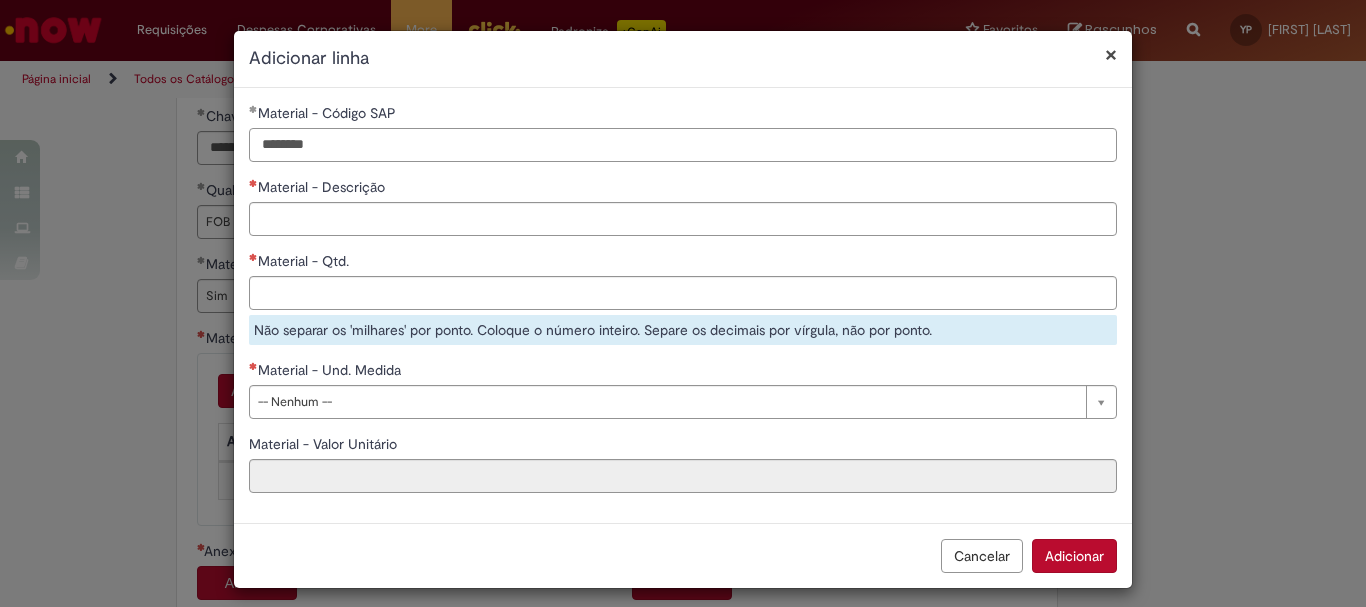 type on "********" 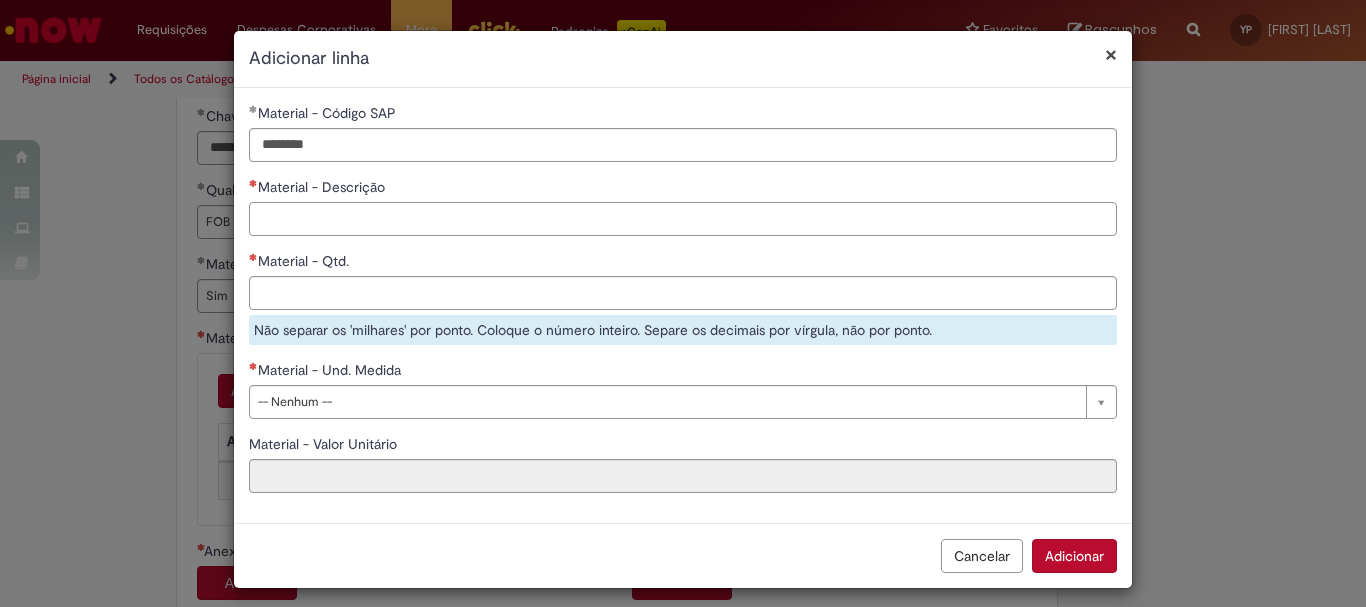 click on "Material - Descrição" at bounding box center [683, 219] 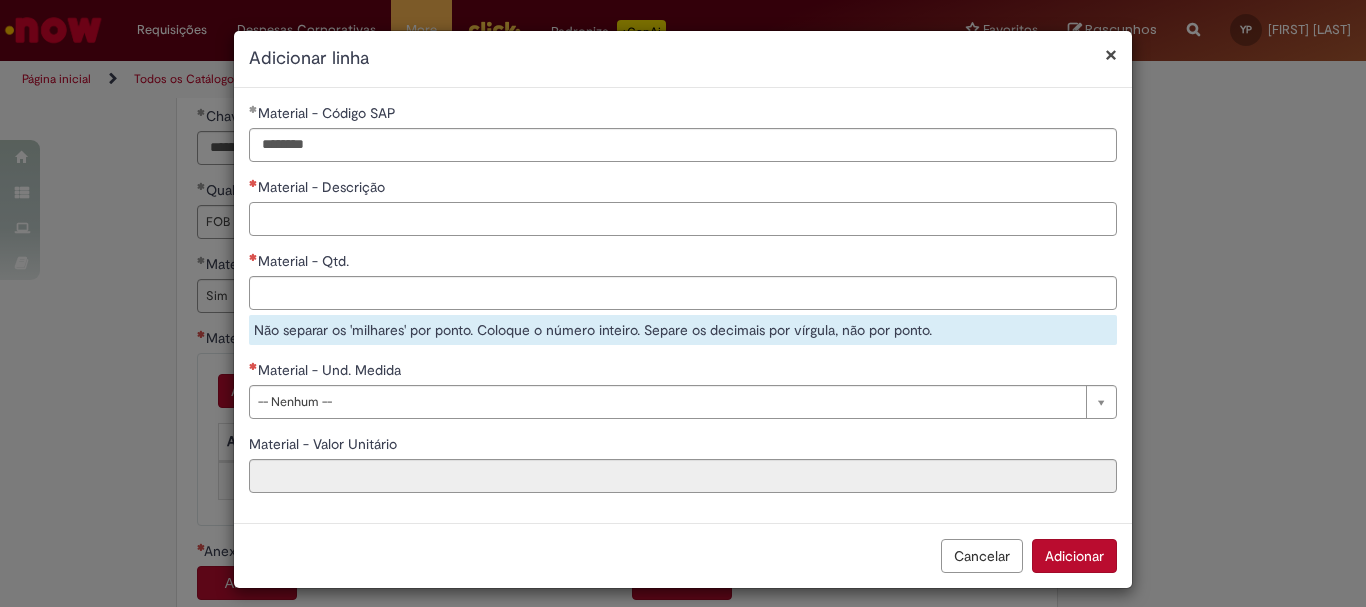 paste on "**********" 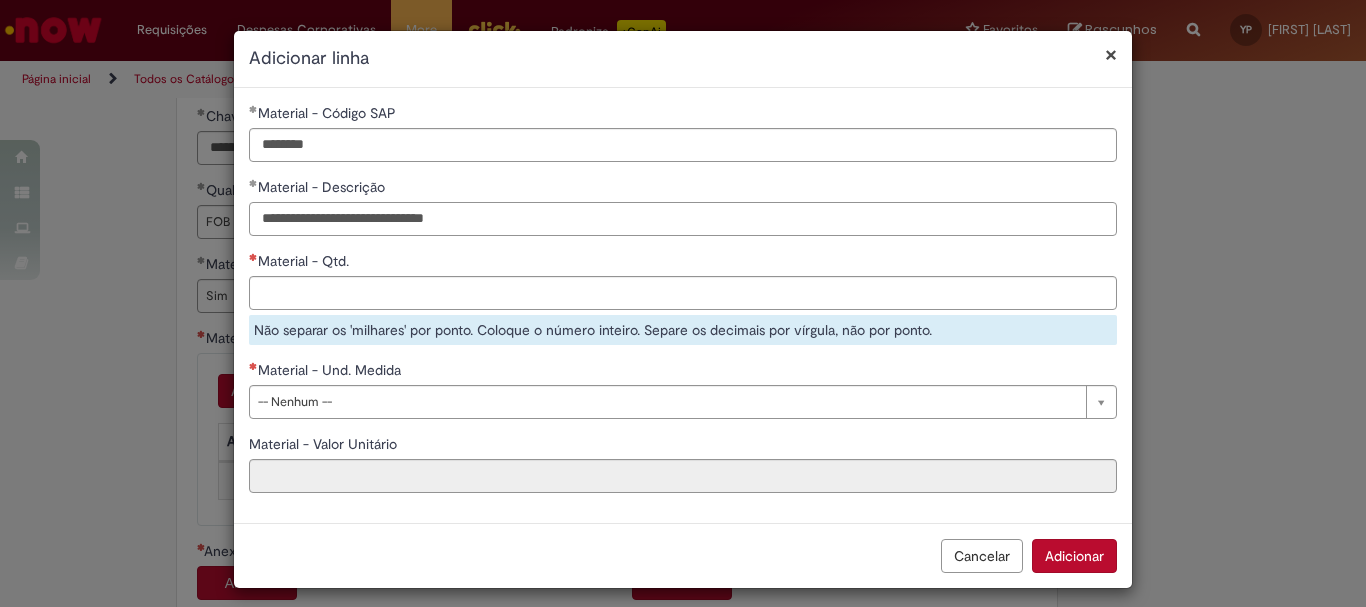 type on "**********" 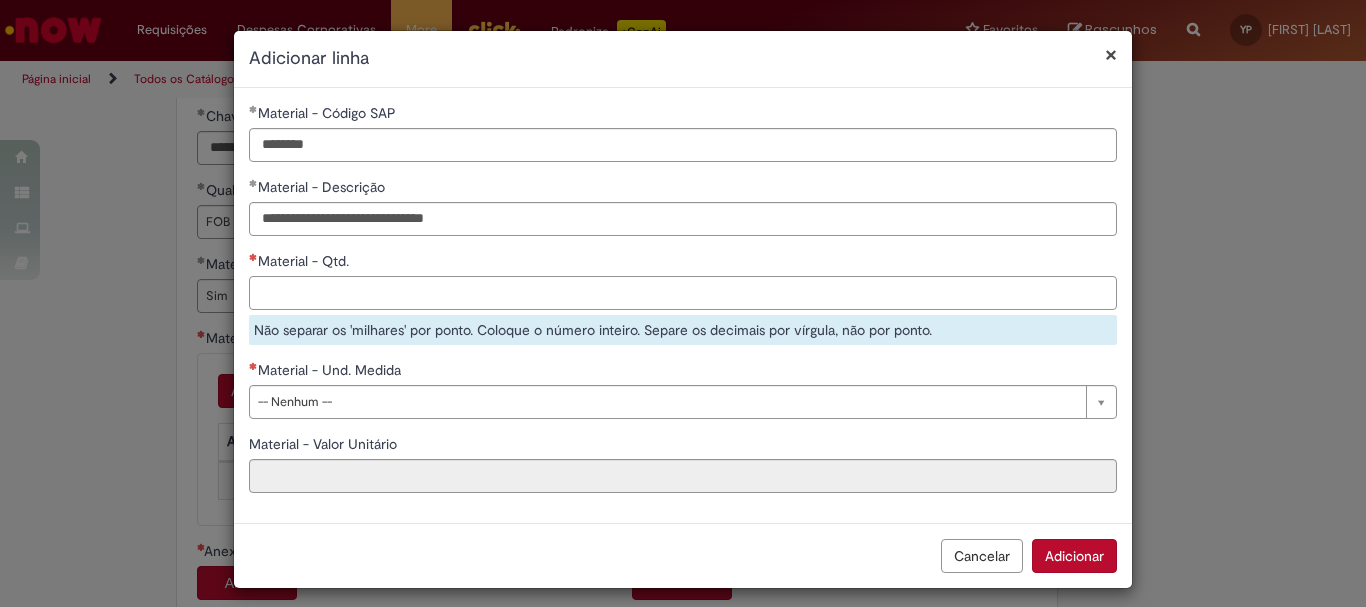click on "Material - Qtd." at bounding box center (683, 293) 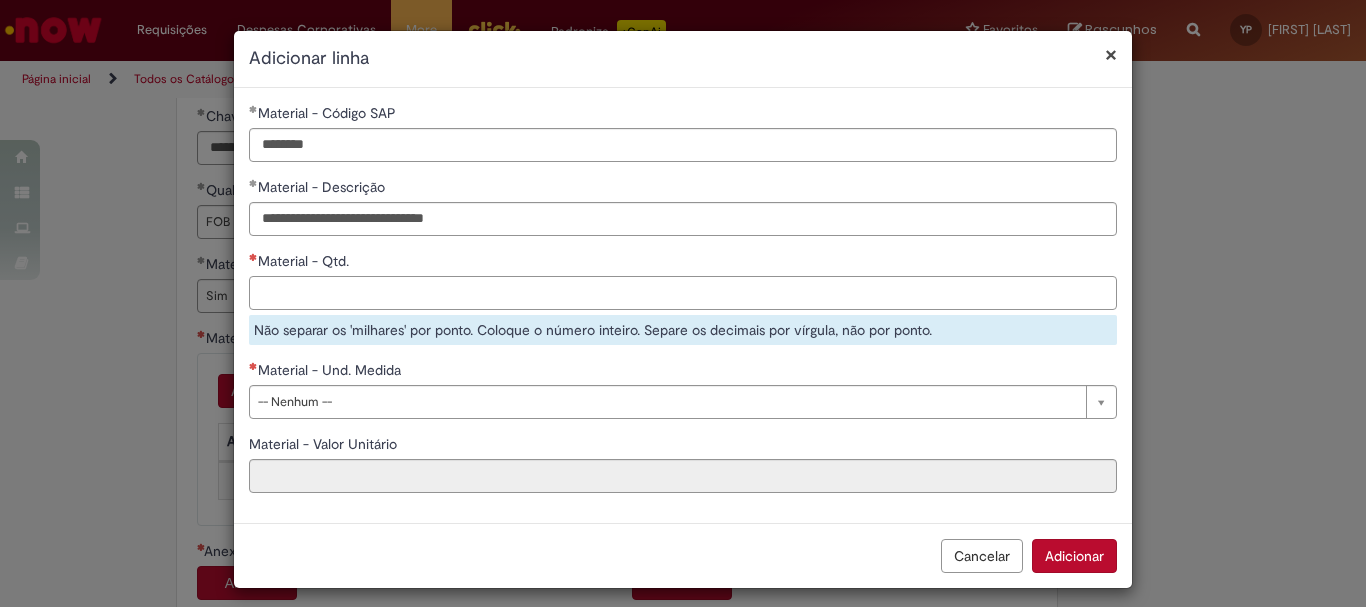 paste on "***" 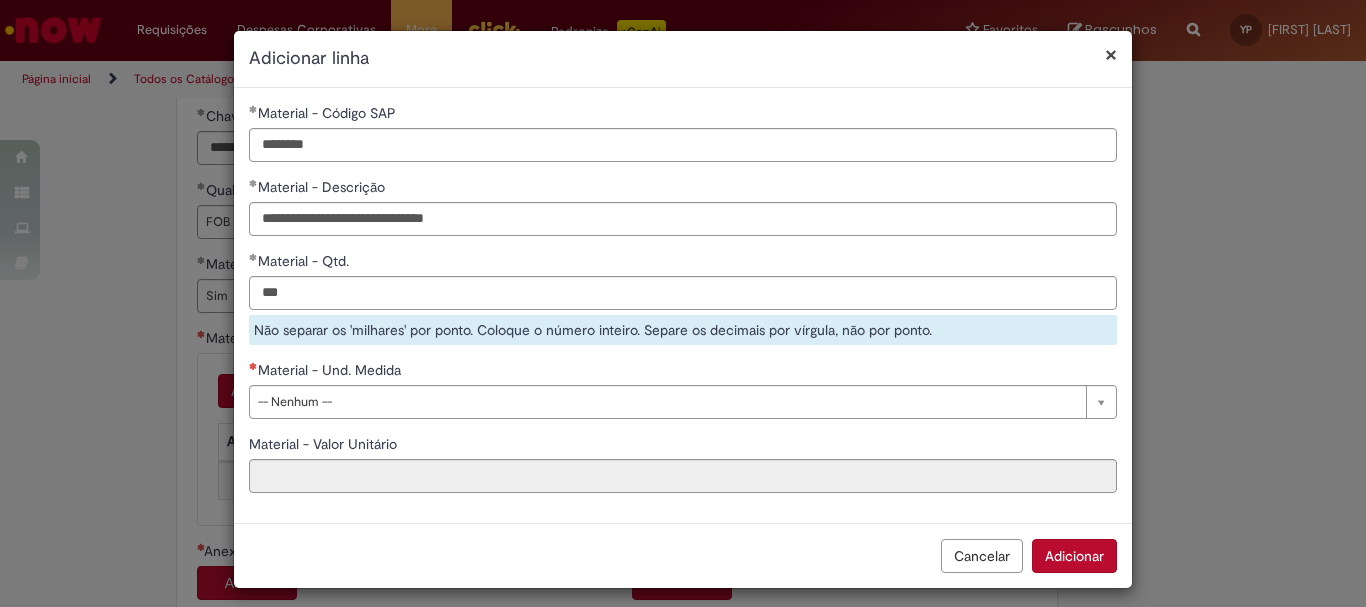 type on "*******" 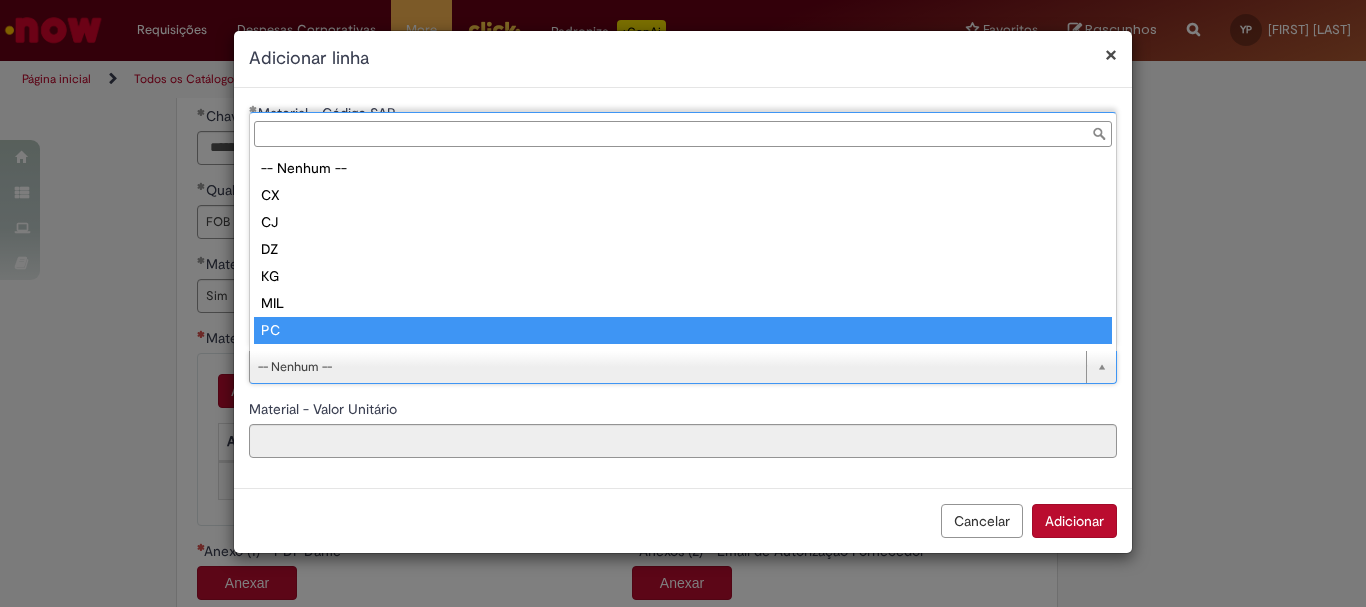 scroll, scrollTop: 16, scrollLeft: 0, axis: vertical 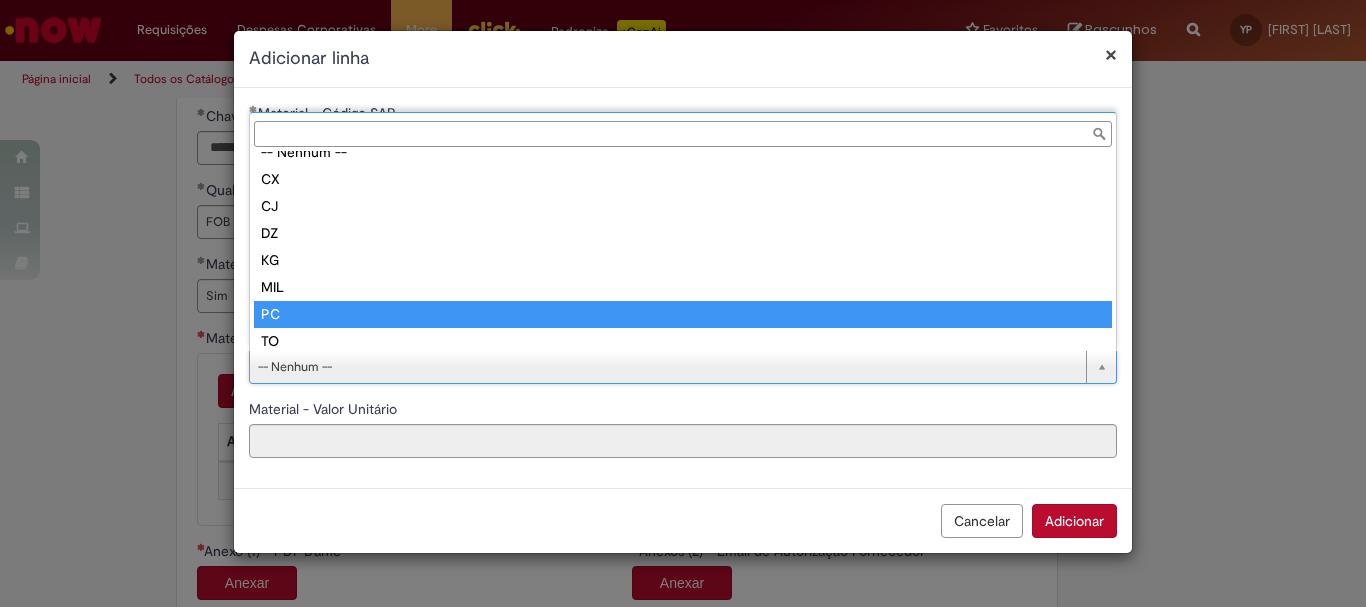 type on "**" 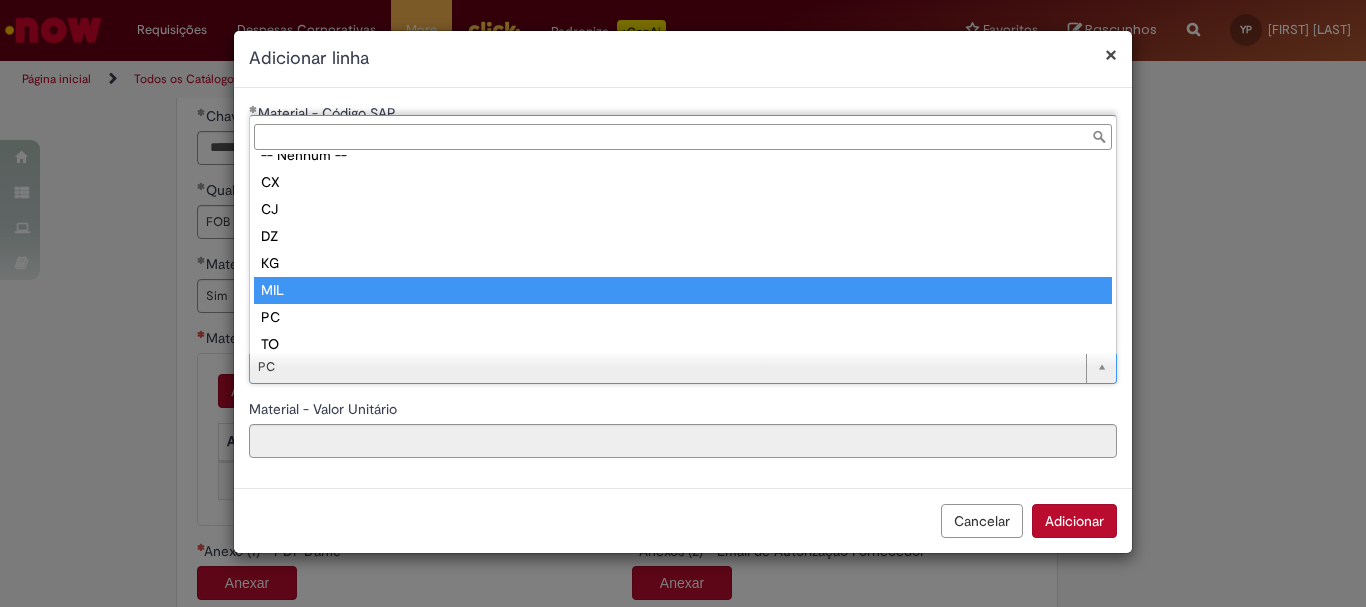 scroll, scrollTop: 16, scrollLeft: 0, axis: vertical 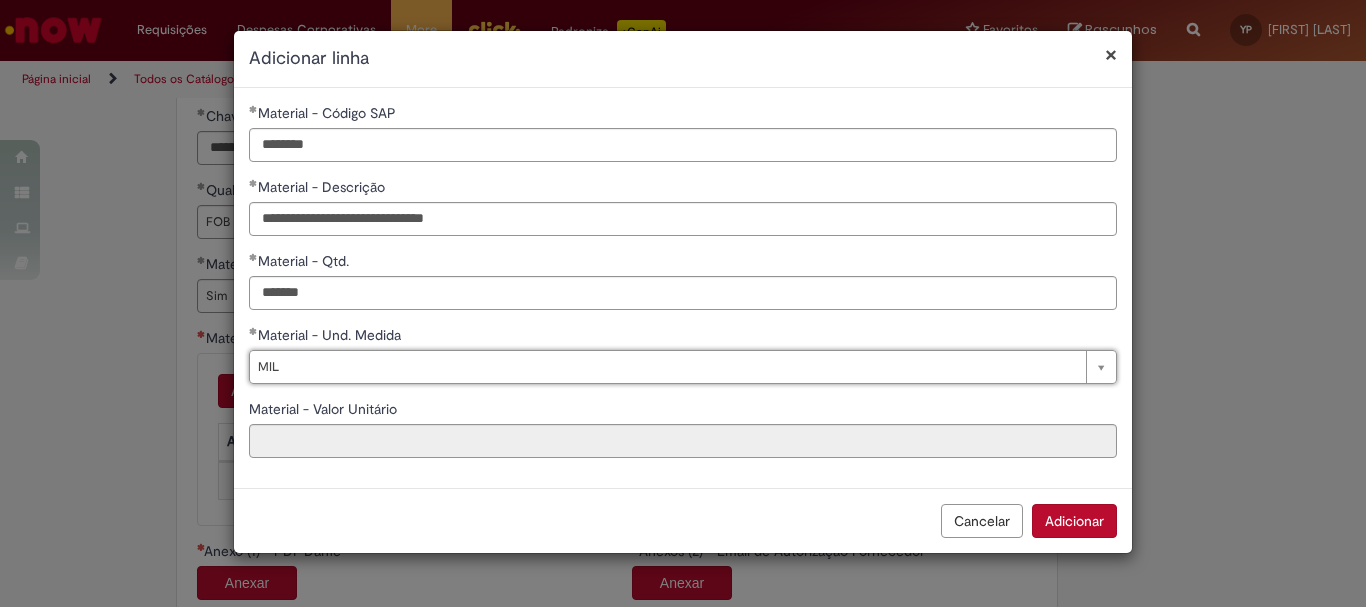 click on "Adicionar" at bounding box center [1074, 521] 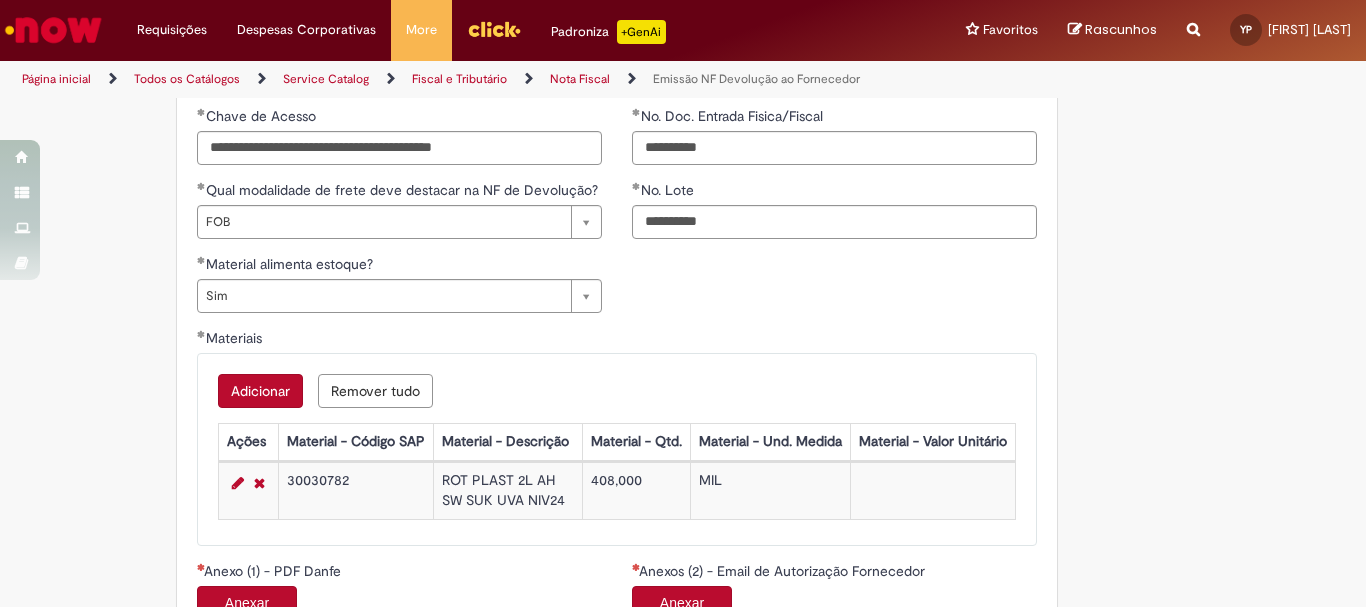 scroll, scrollTop: 0, scrollLeft: 0, axis: both 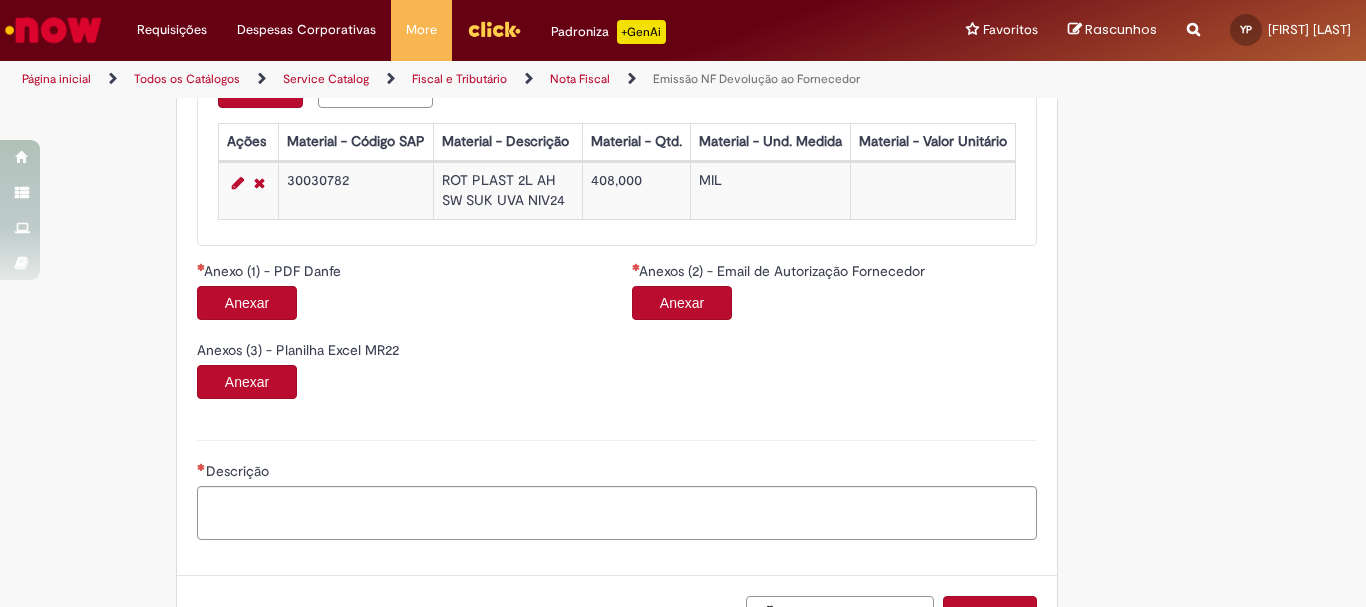 click on "Anexar" at bounding box center (247, 303) 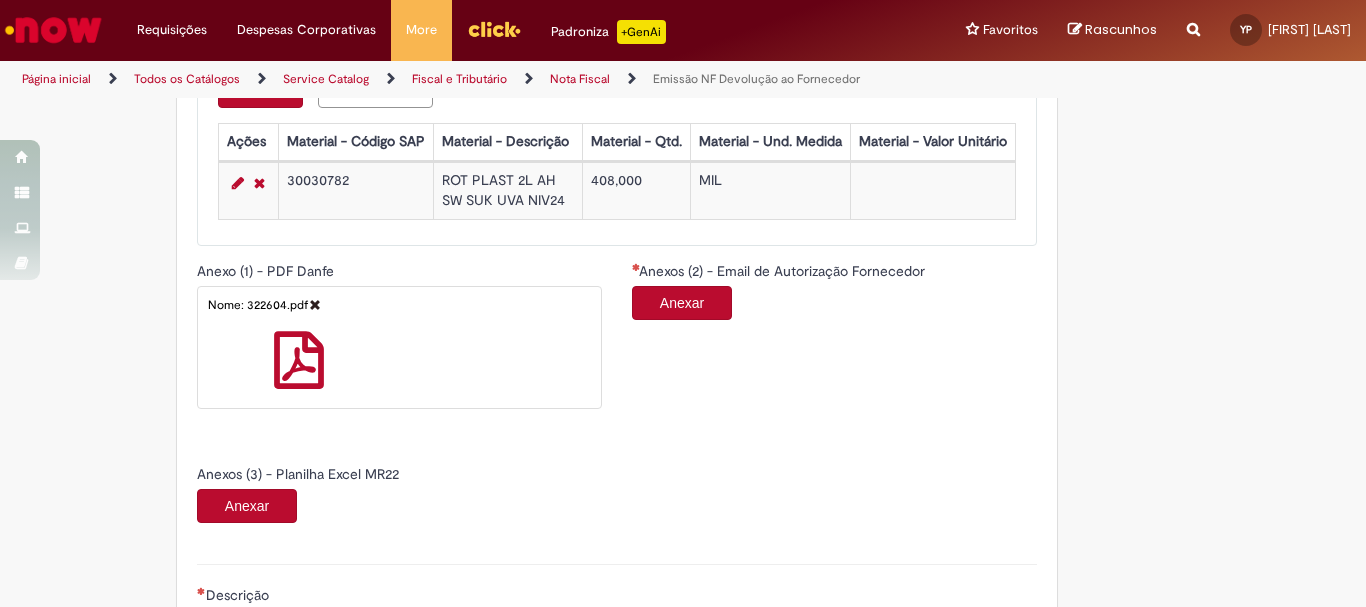 click on "Anexar" at bounding box center [682, 303] 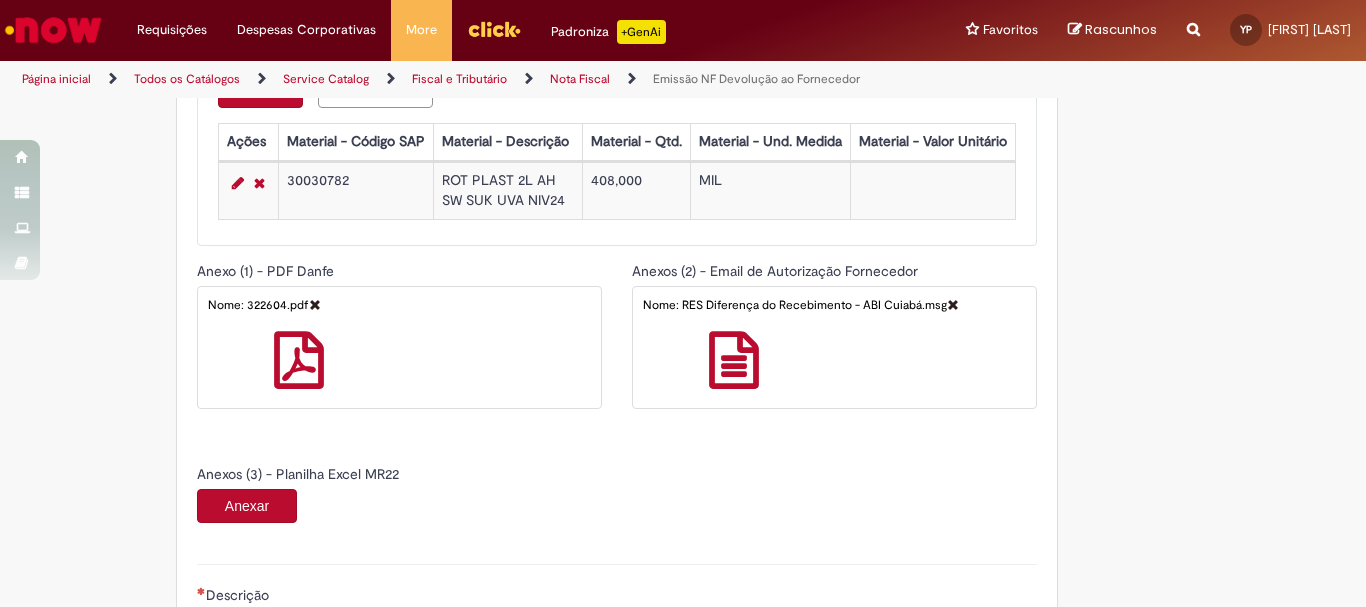 scroll, scrollTop: 2292, scrollLeft: 0, axis: vertical 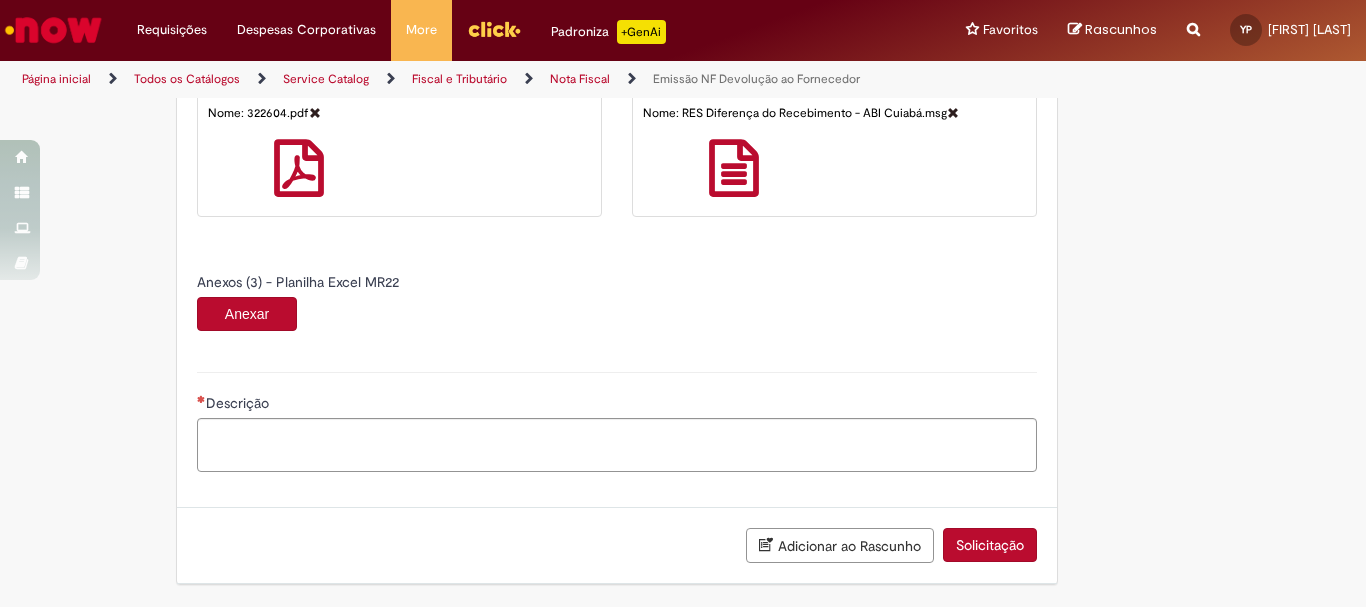 click on "Anexar" at bounding box center [247, 314] 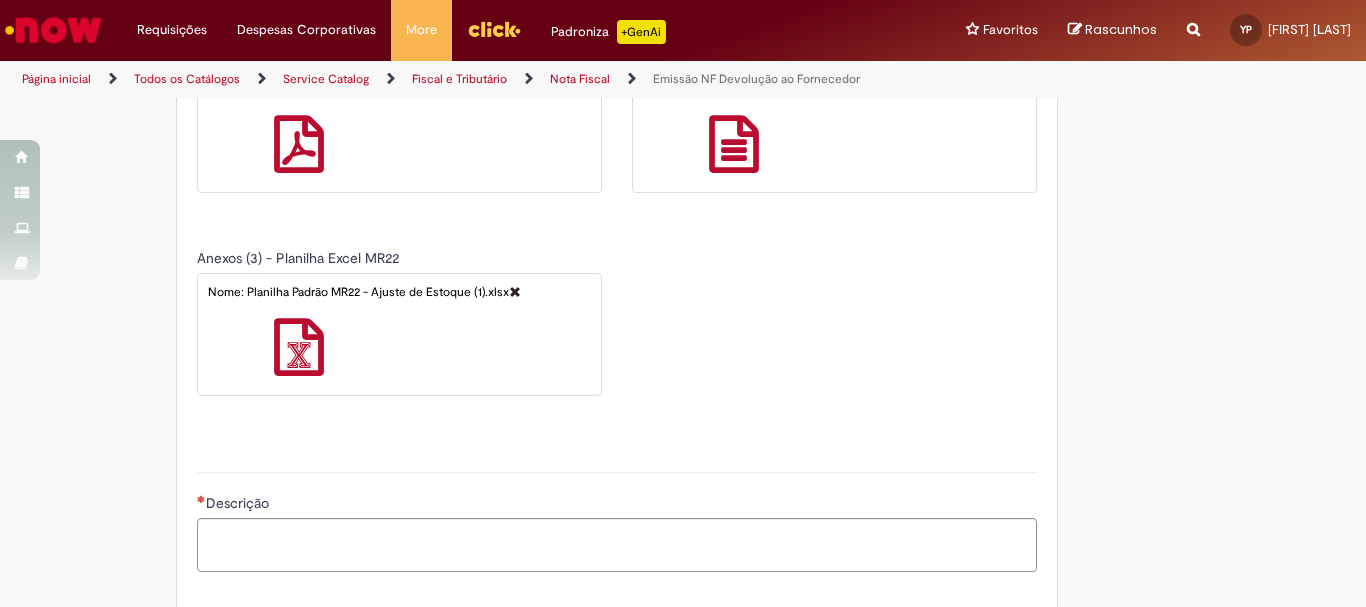 scroll, scrollTop: 2416, scrollLeft: 0, axis: vertical 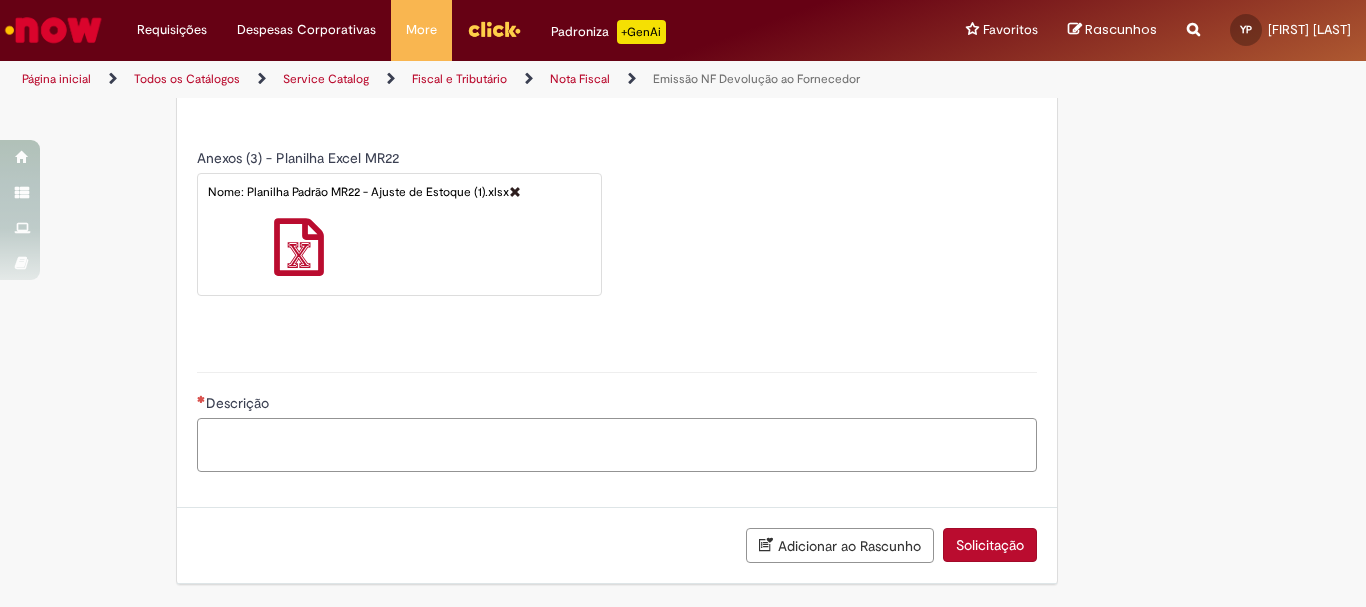 click on "Descrição" at bounding box center (617, 445) 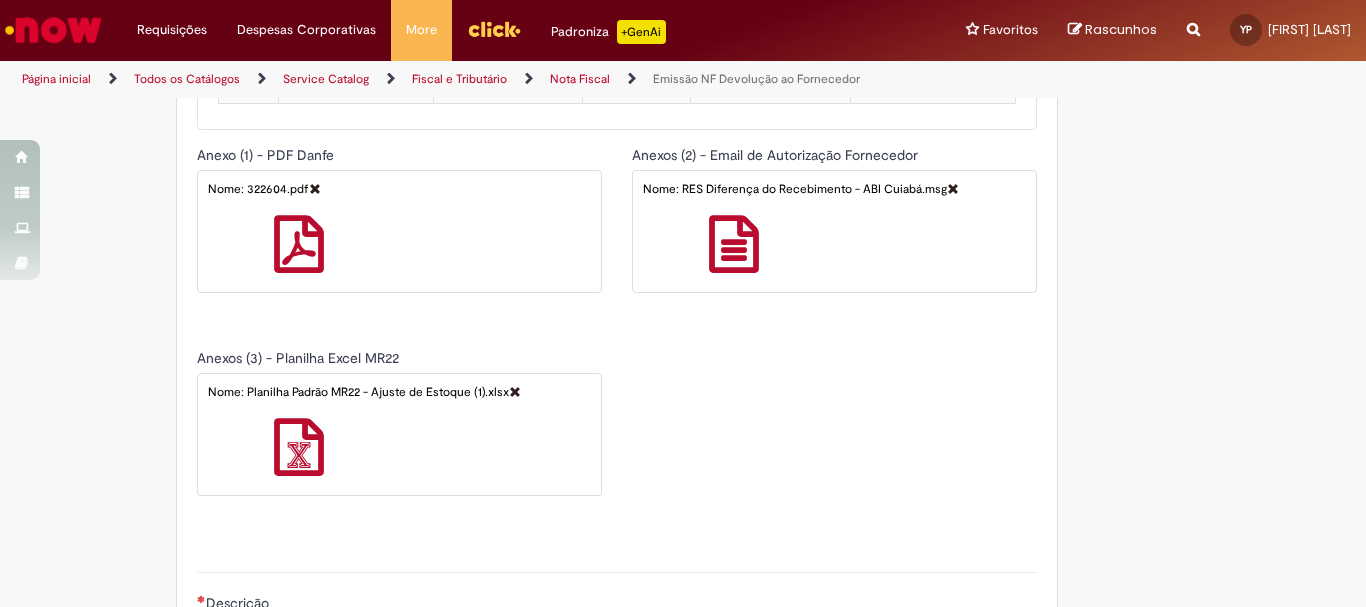 scroll, scrollTop: 2416, scrollLeft: 0, axis: vertical 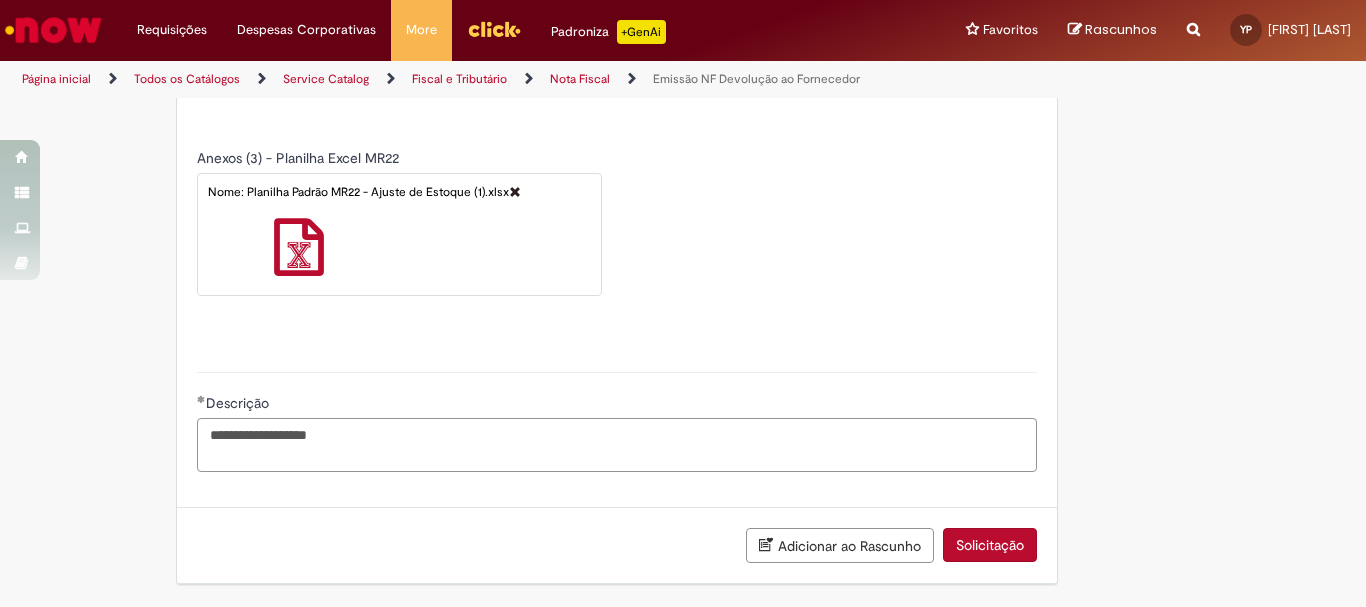 drag, startPoint x: 228, startPoint y: 436, endPoint x: 261, endPoint y: 432, distance: 33.24154 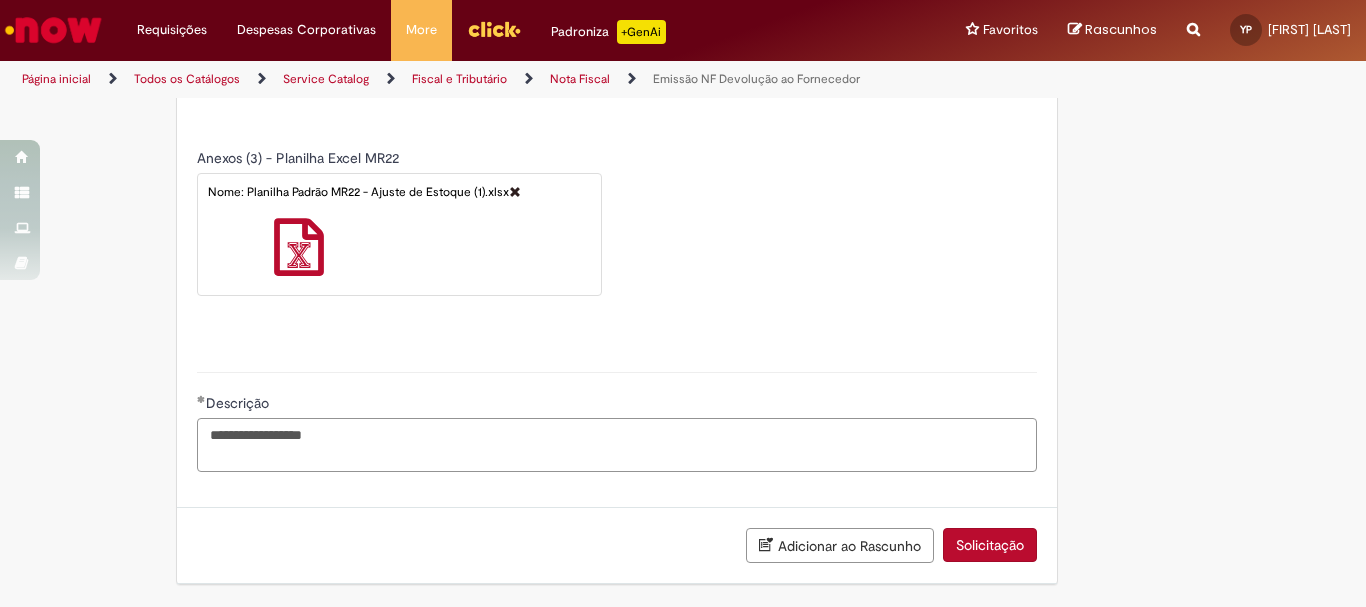 click on "**********" at bounding box center [617, 445] 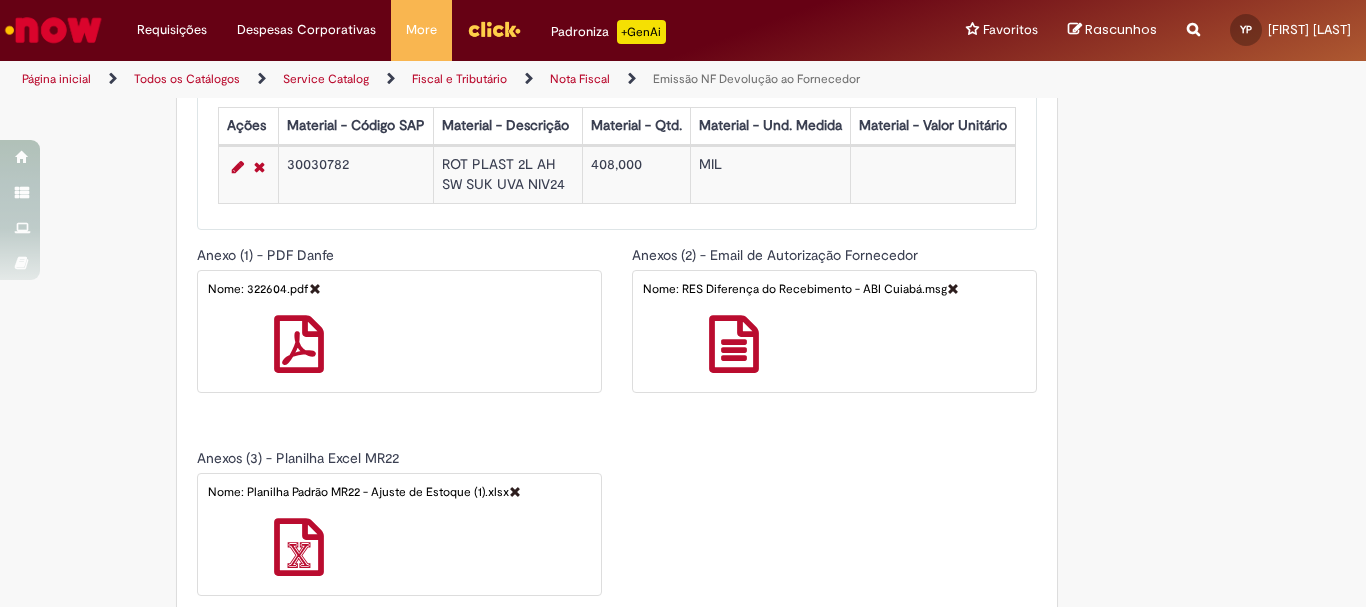 scroll, scrollTop: 1916, scrollLeft: 0, axis: vertical 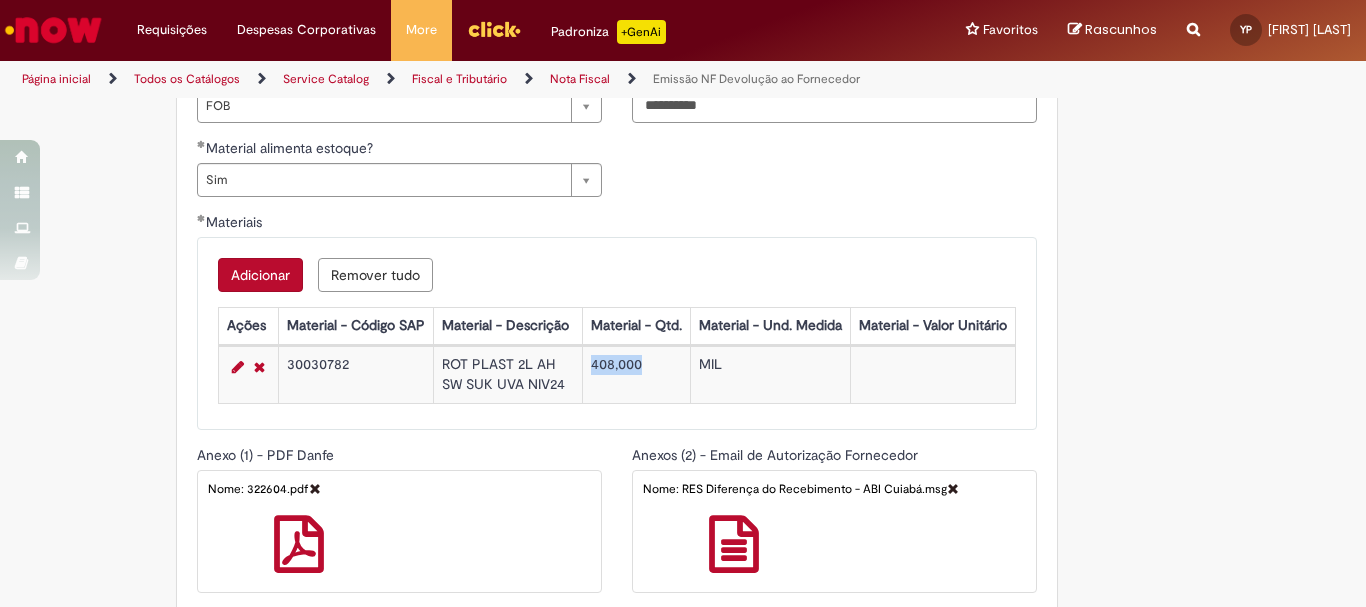 drag, startPoint x: 636, startPoint y: 363, endPoint x: 585, endPoint y: 365, distance: 51.0392 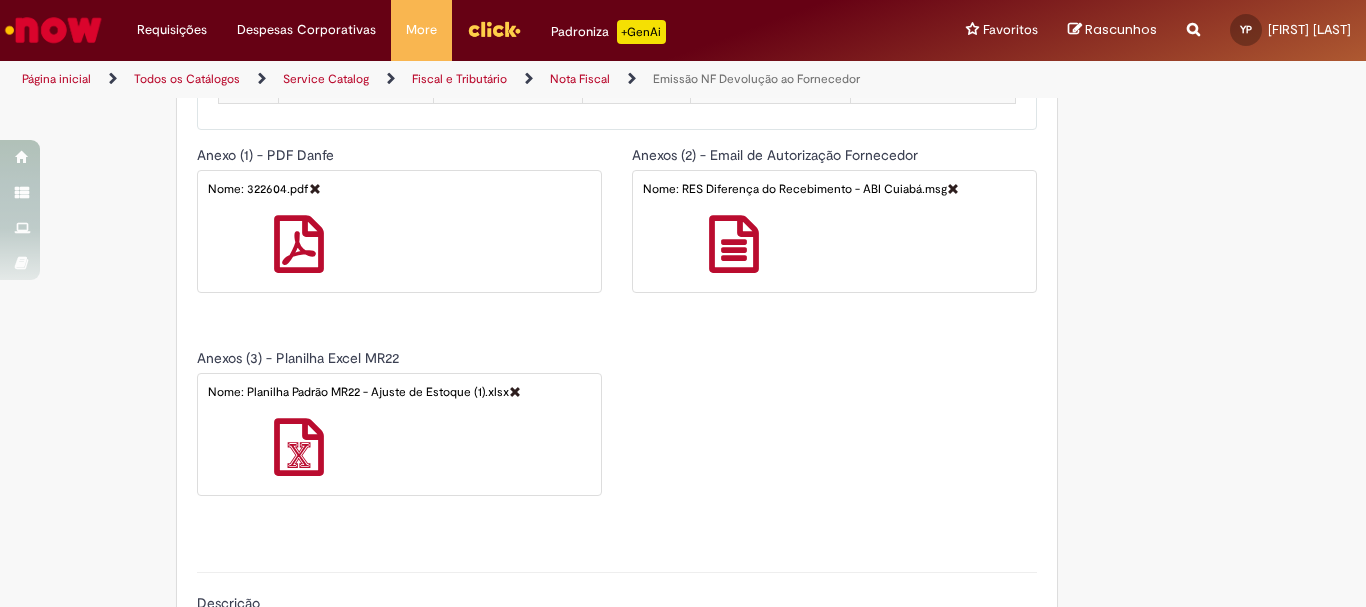 scroll, scrollTop: 2416, scrollLeft: 0, axis: vertical 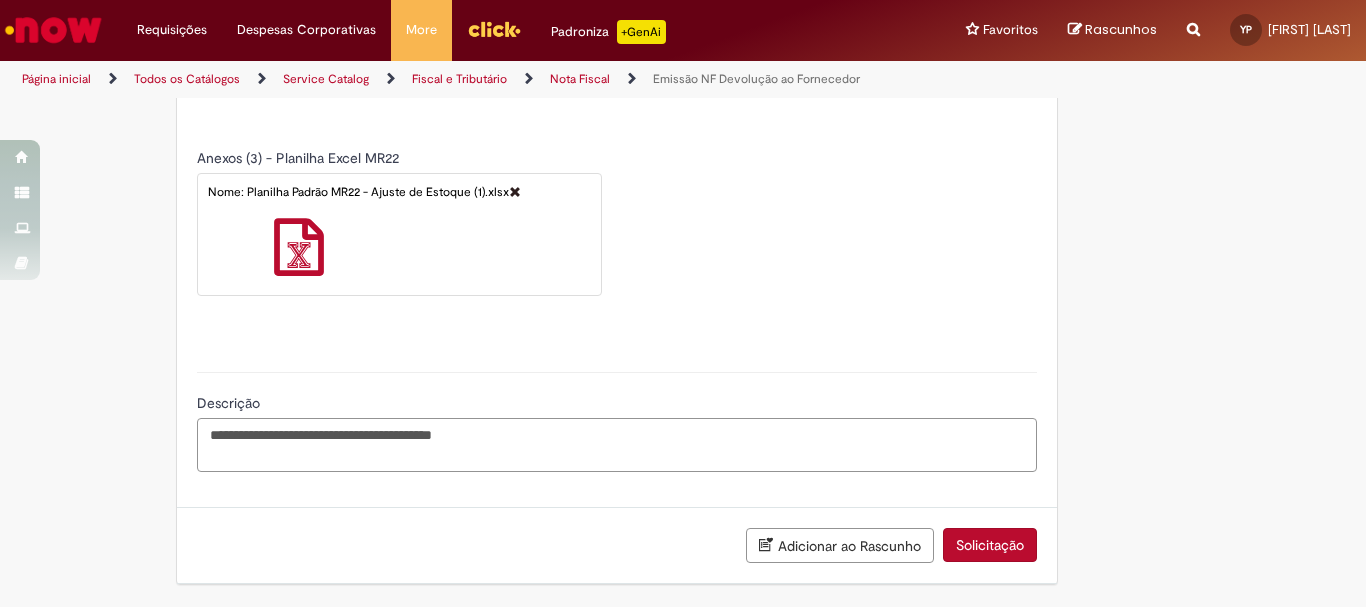 click on "**********" at bounding box center [617, 445] 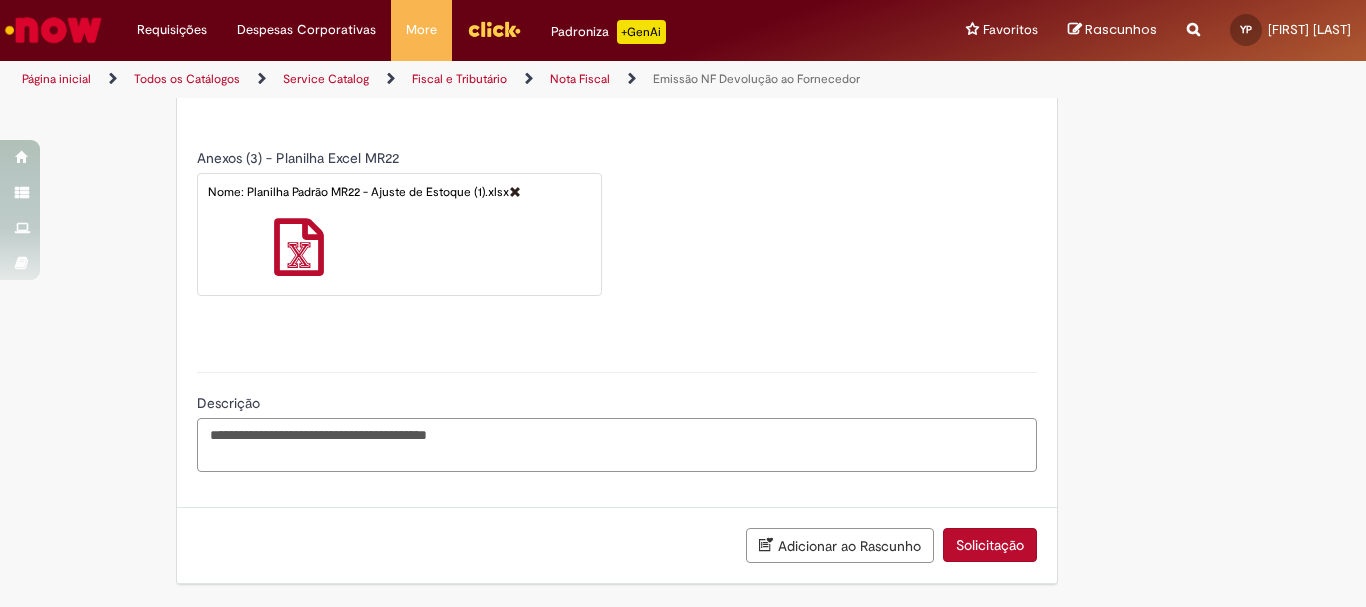 scroll, scrollTop: 1816, scrollLeft: 0, axis: vertical 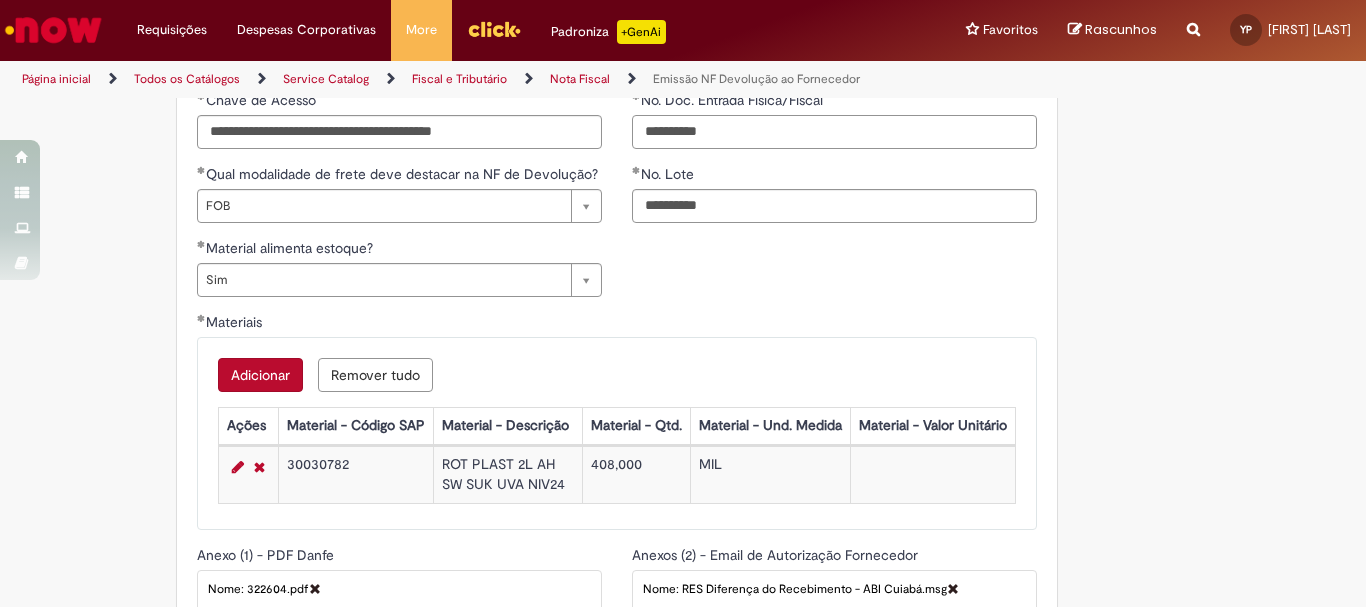 click on "**********" at bounding box center [834, 132] 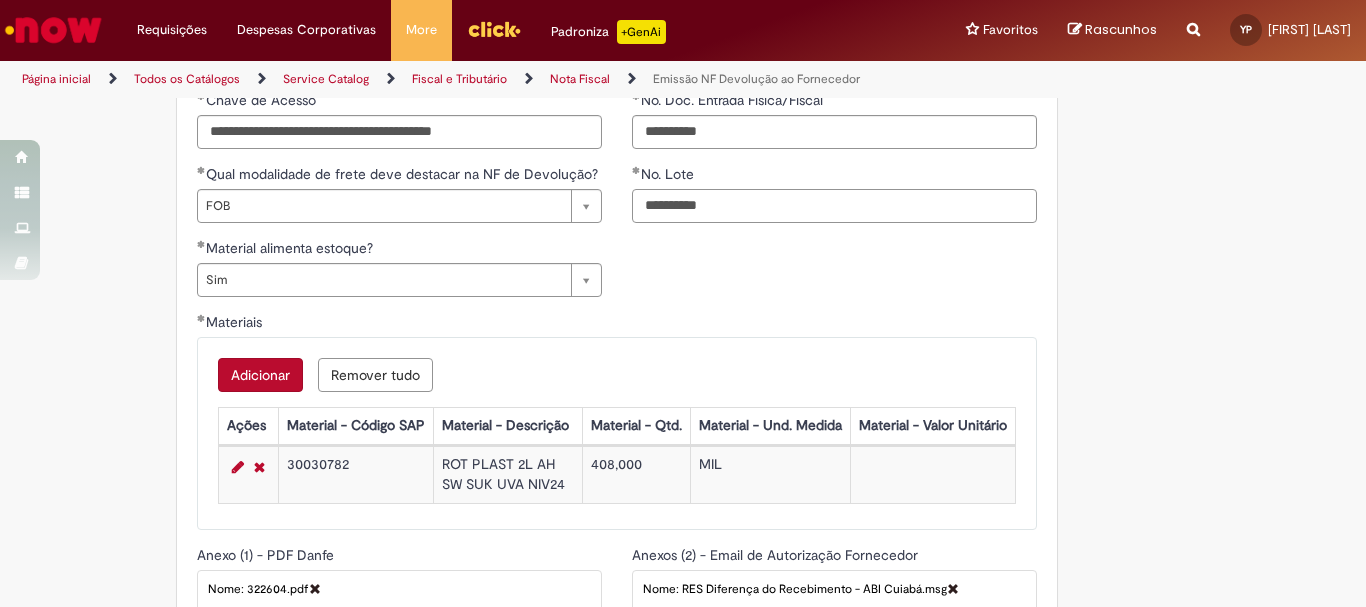 drag, startPoint x: 731, startPoint y: 202, endPoint x: 620, endPoint y: 223, distance: 112.969025 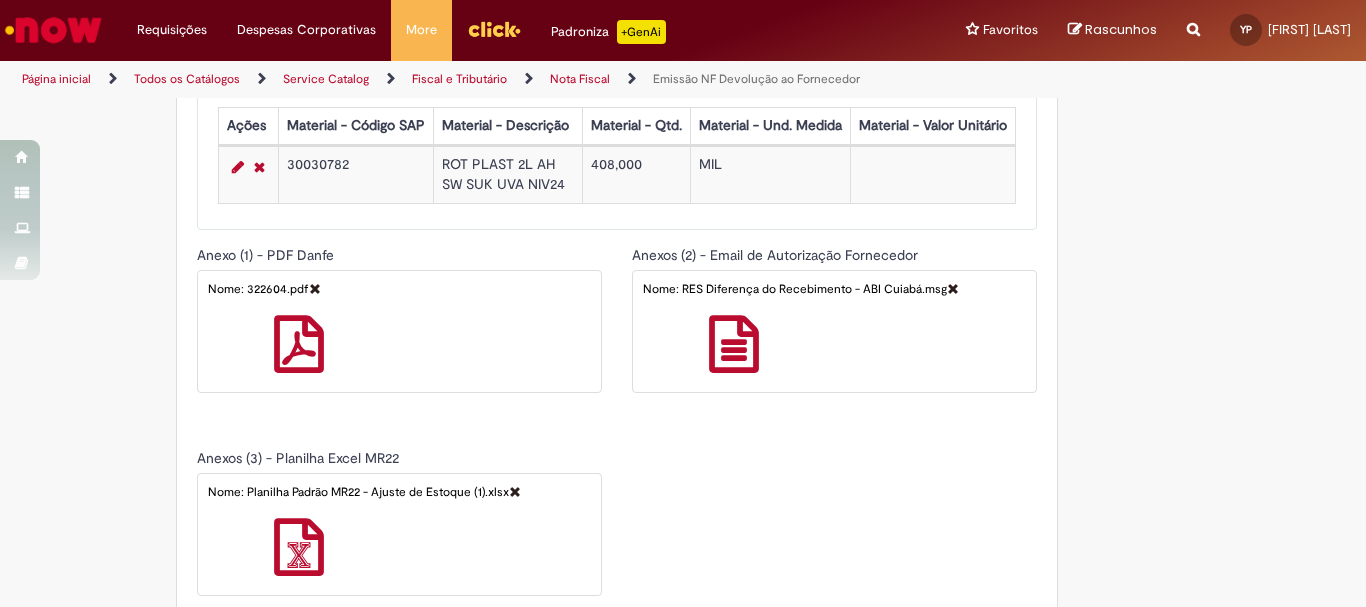 scroll, scrollTop: 2416, scrollLeft: 0, axis: vertical 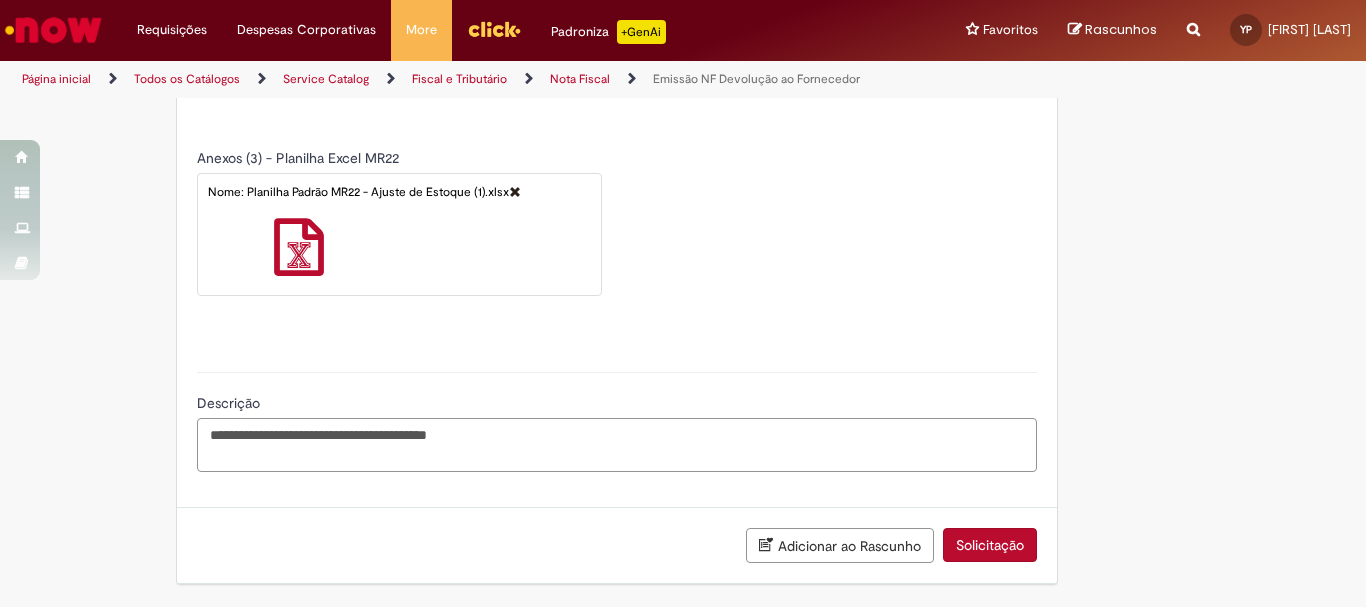 click on "**********" at bounding box center [617, 445] 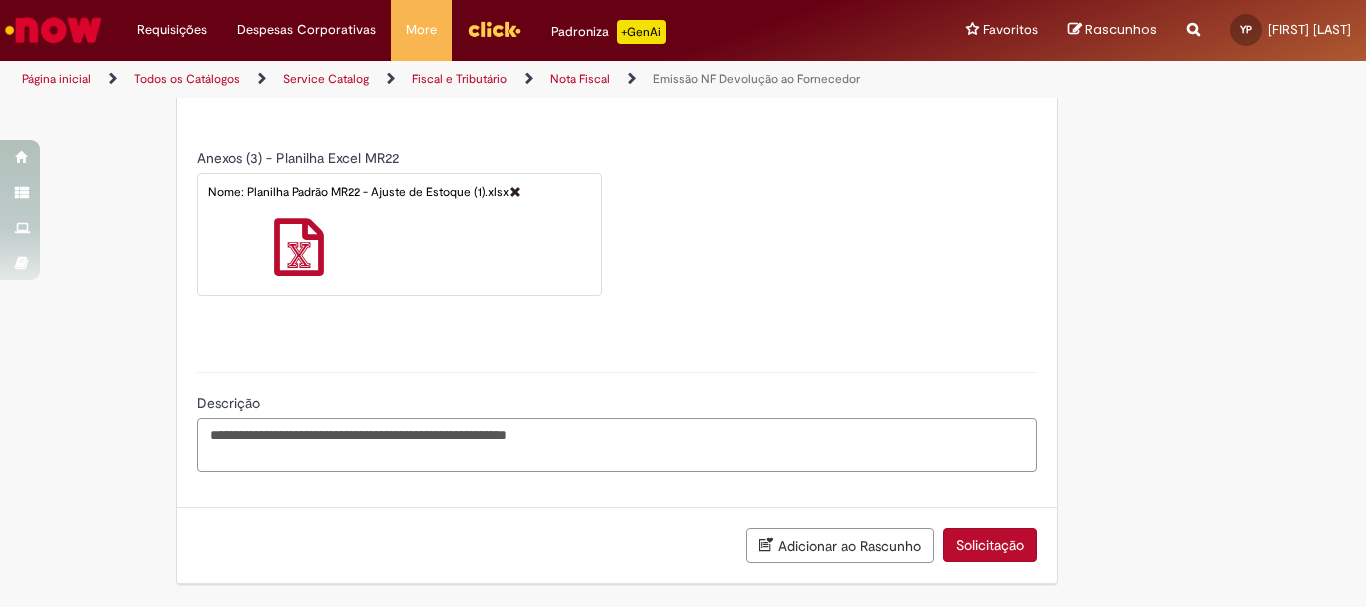 paste on "**********" 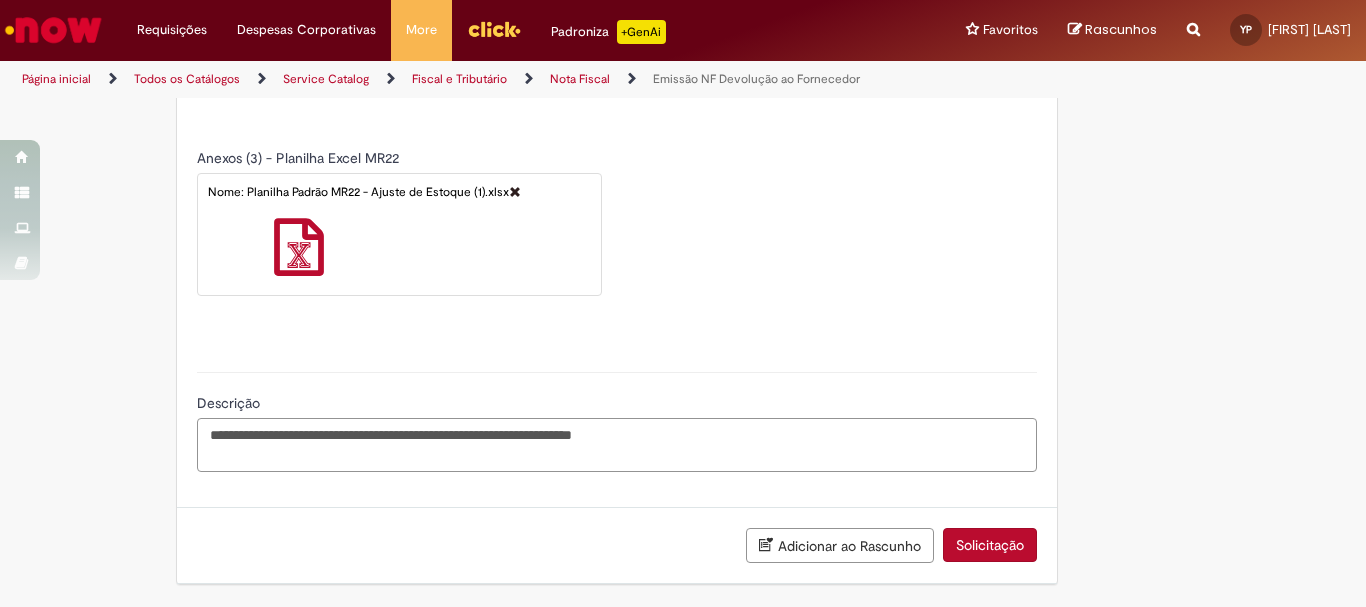 click on "**********" at bounding box center (617, 445) 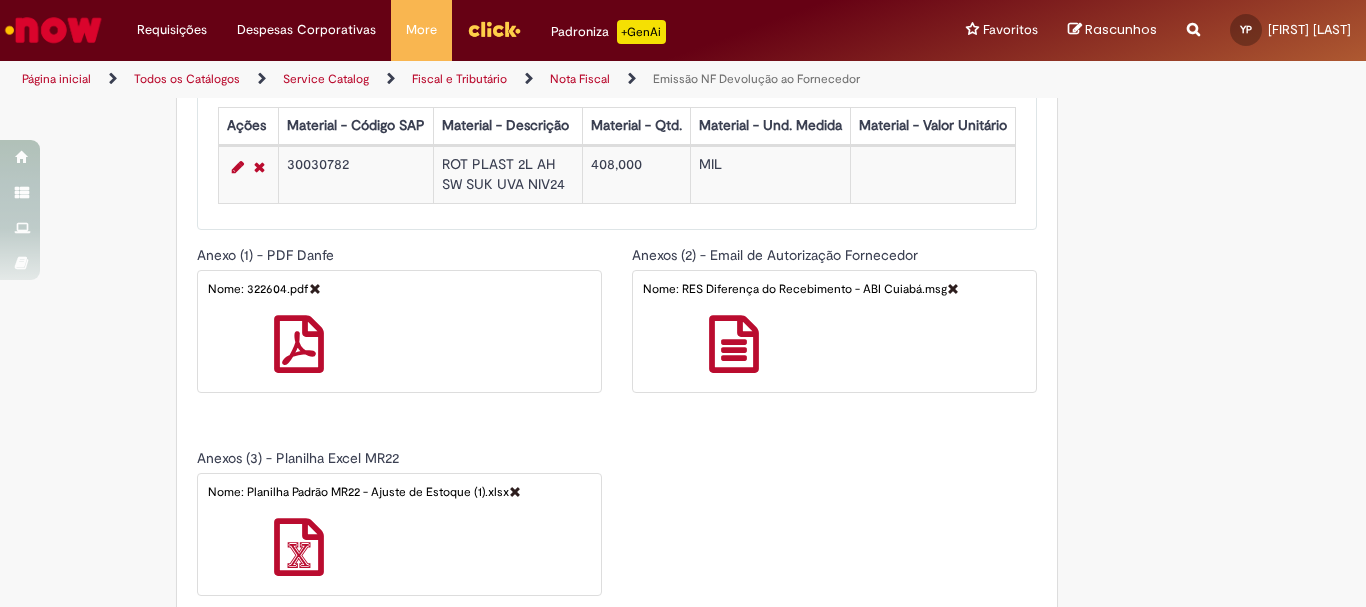 scroll, scrollTop: 1916, scrollLeft: 0, axis: vertical 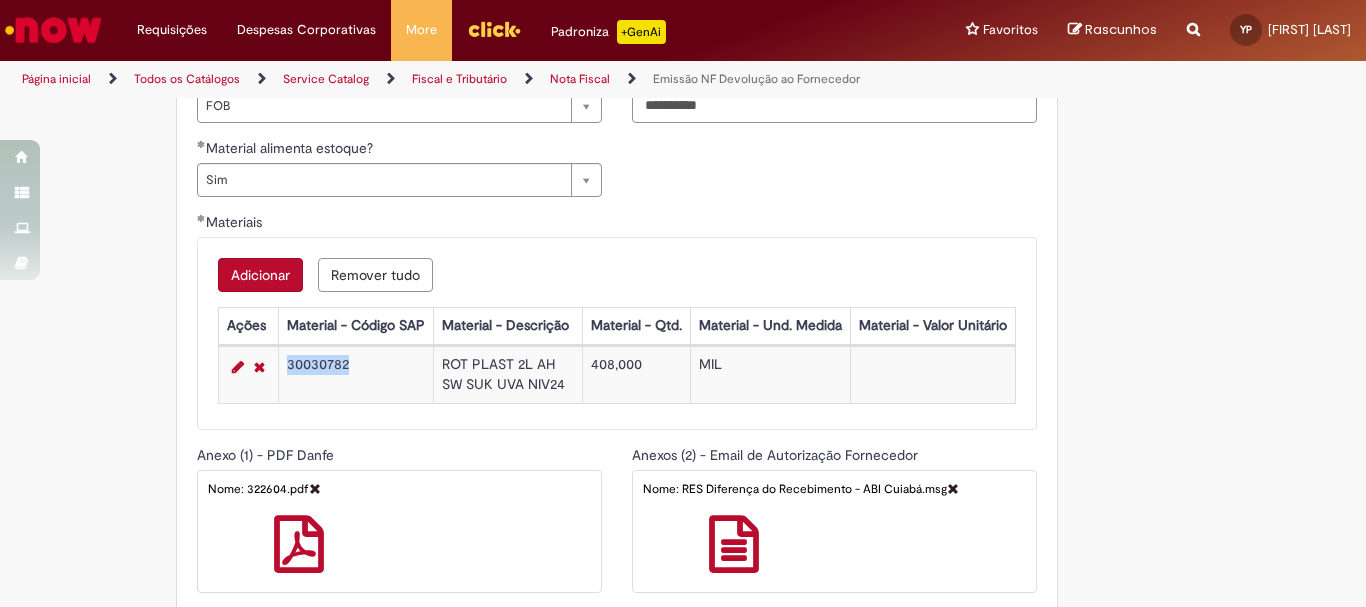 drag, startPoint x: 327, startPoint y: 368, endPoint x: 279, endPoint y: 364, distance: 48.166378 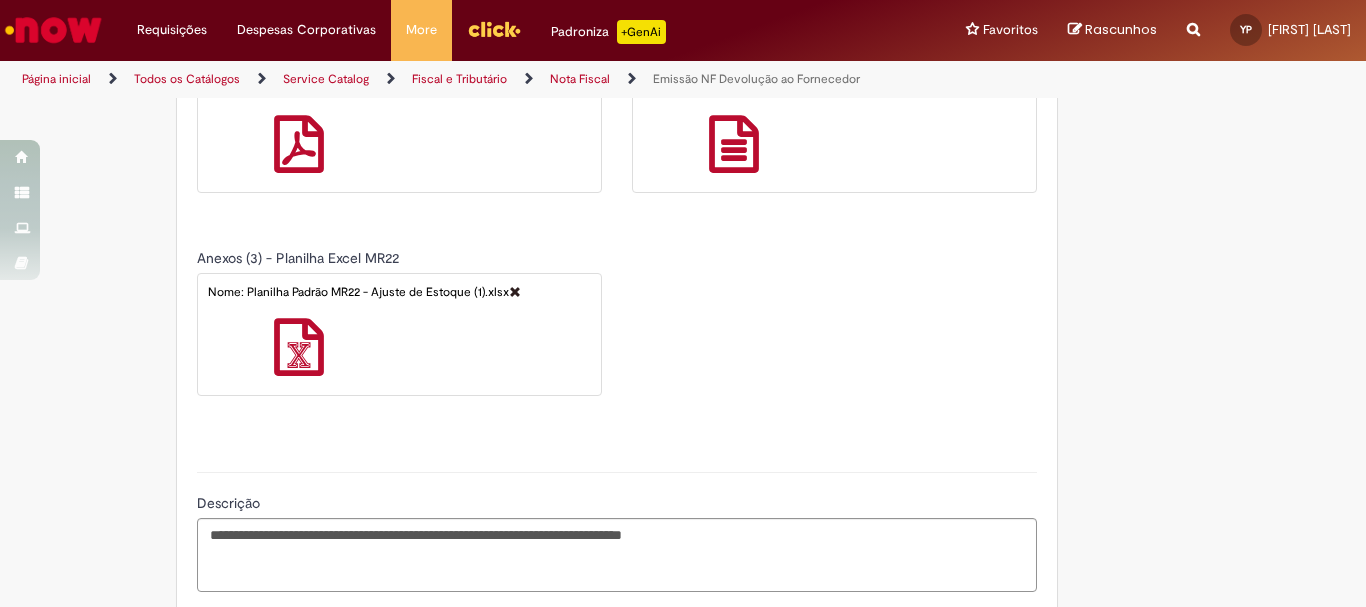 scroll, scrollTop: 1716, scrollLeft: 0, axis: vertical 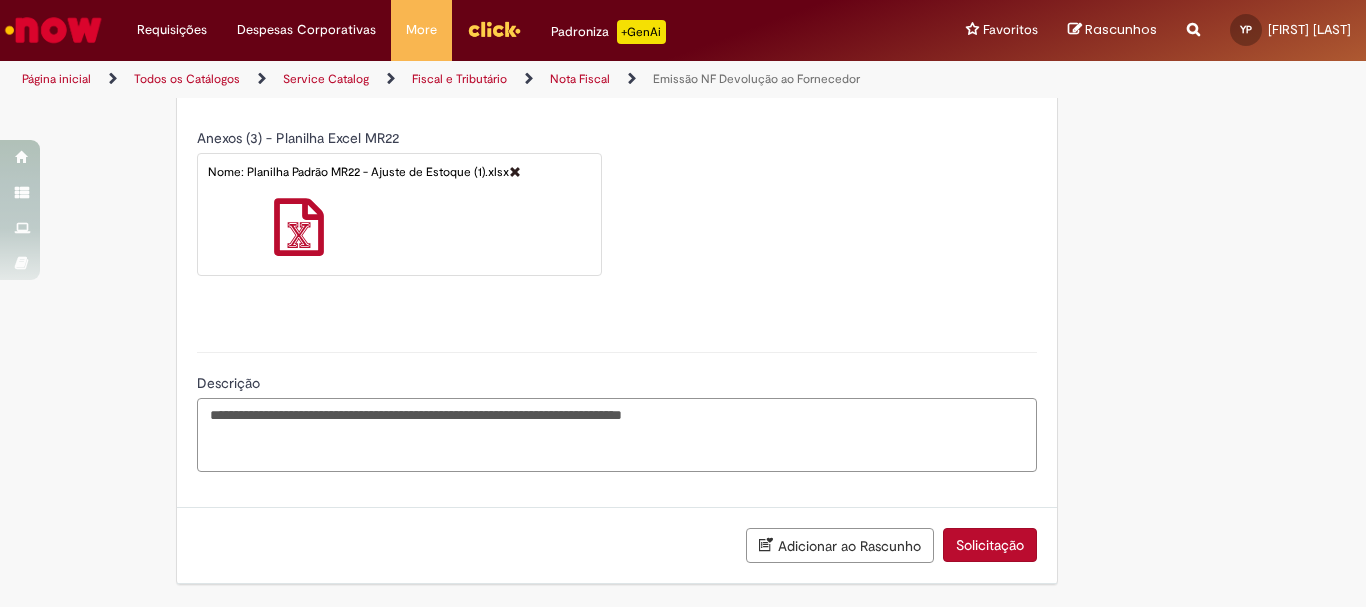 click on "**********" at bounding box center (617, 435) 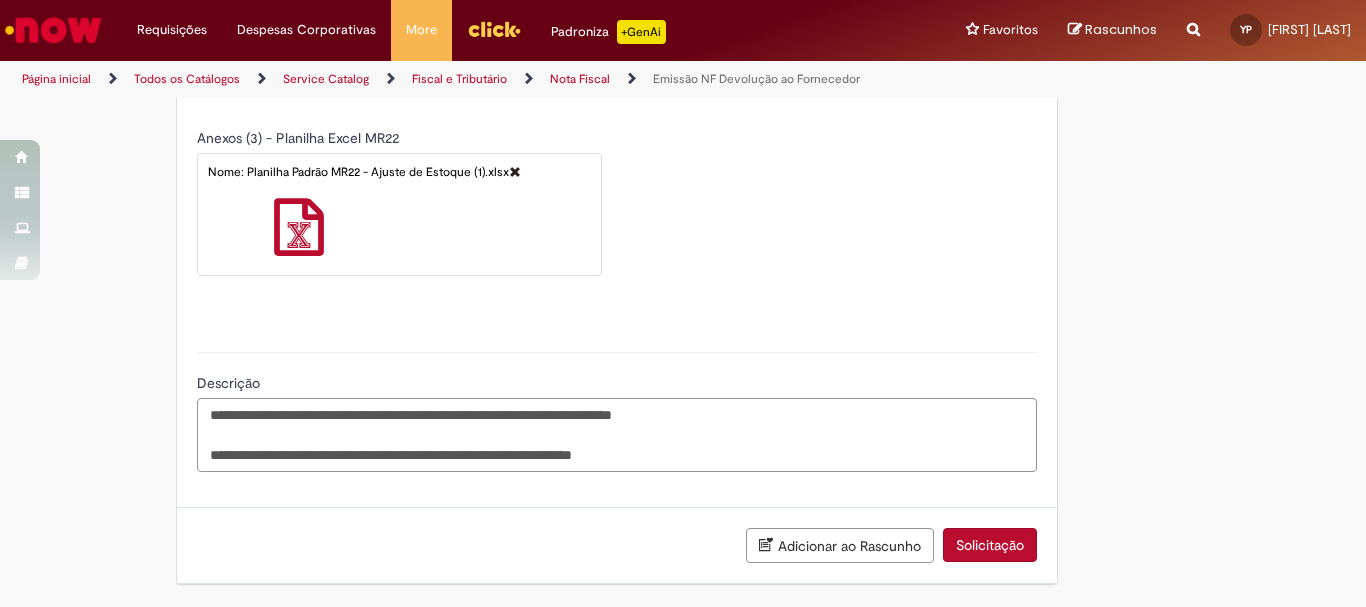 click on "**********" at bounding box center (617, 435) 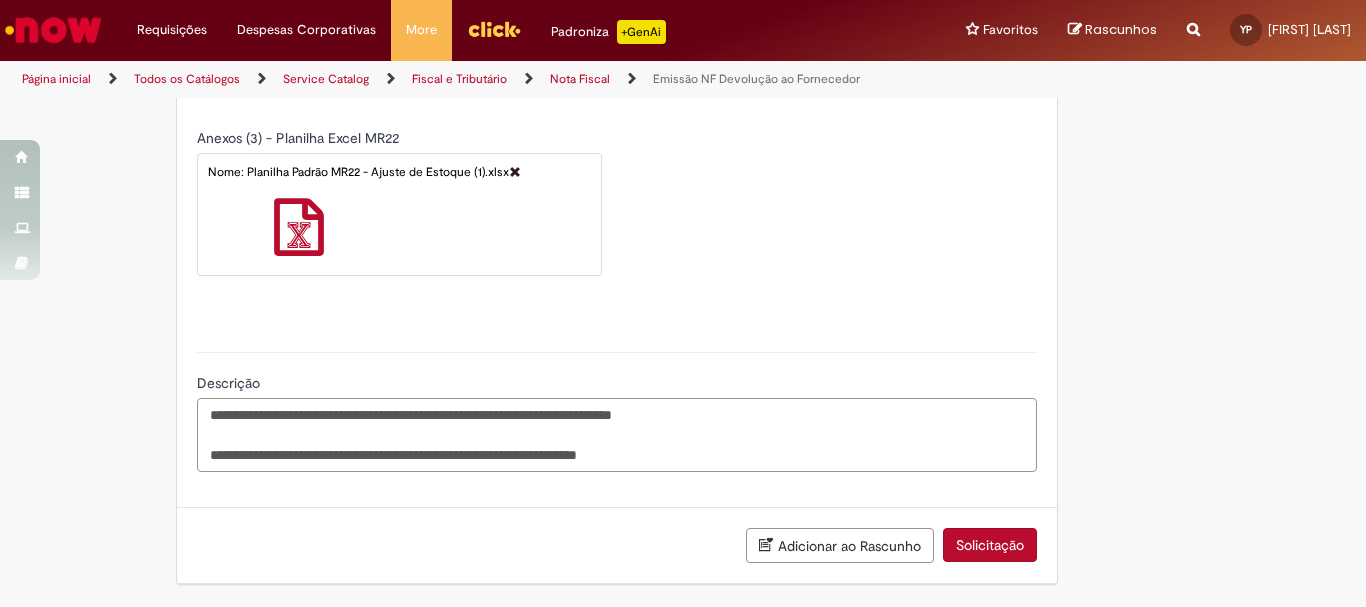click on "**********" at bounding box center [617, 435] 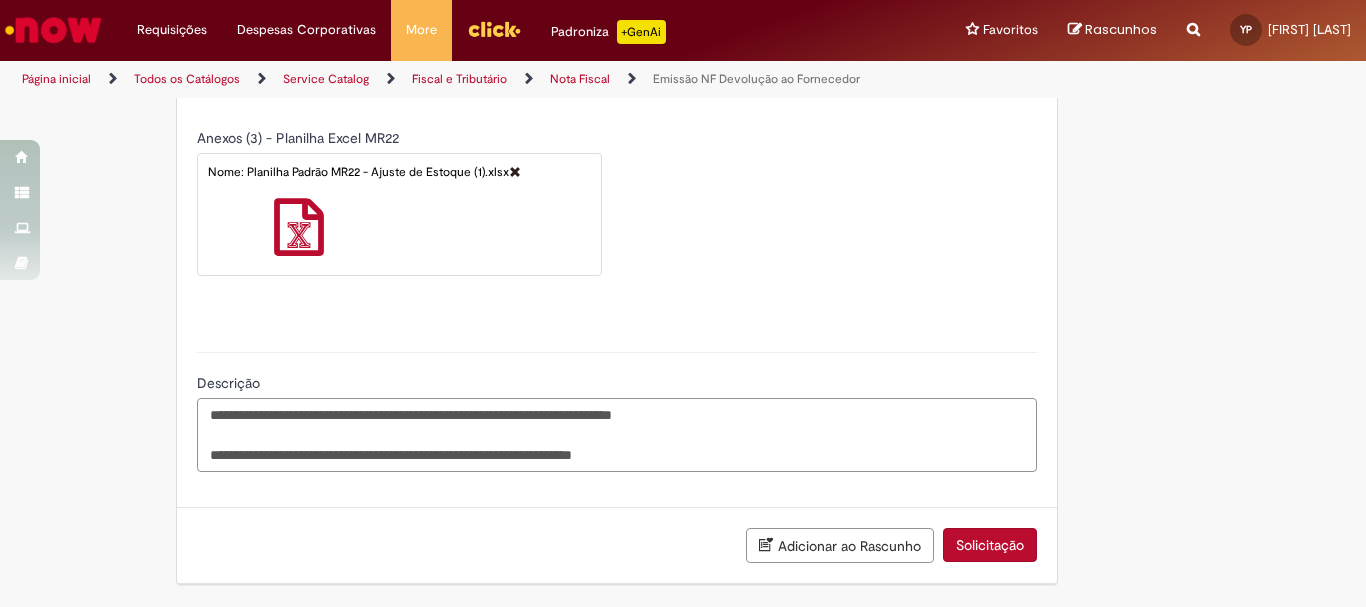type on "**********" 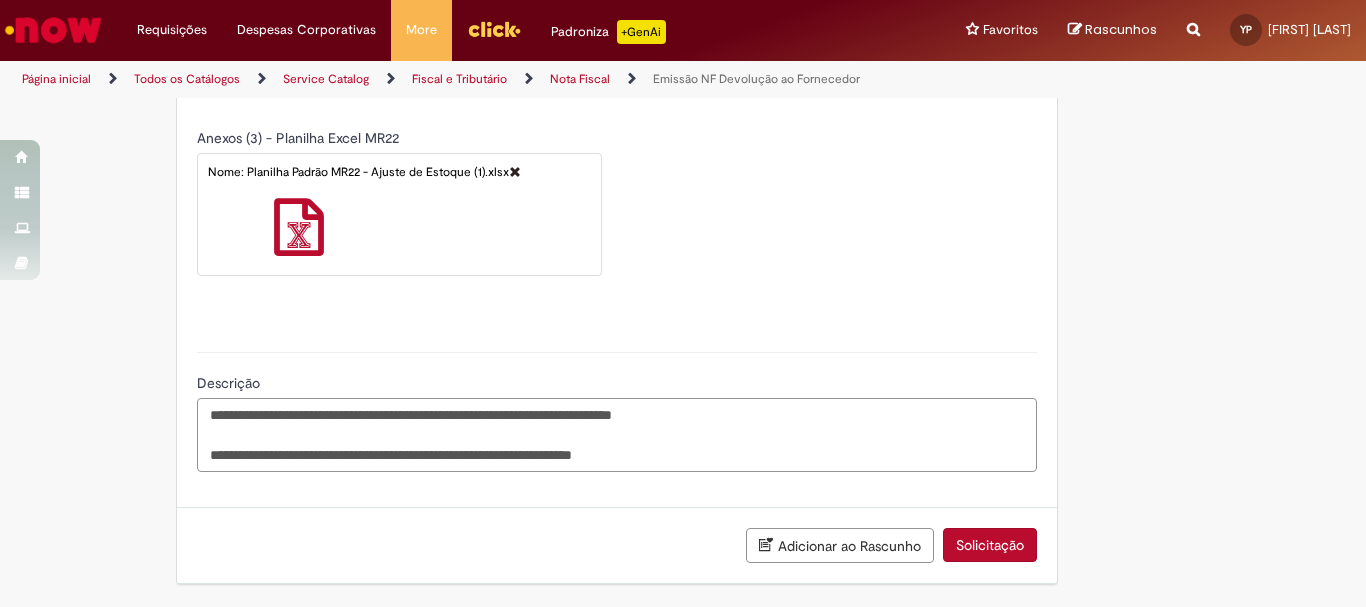 click on "**********" at bounding box center [617, 435] 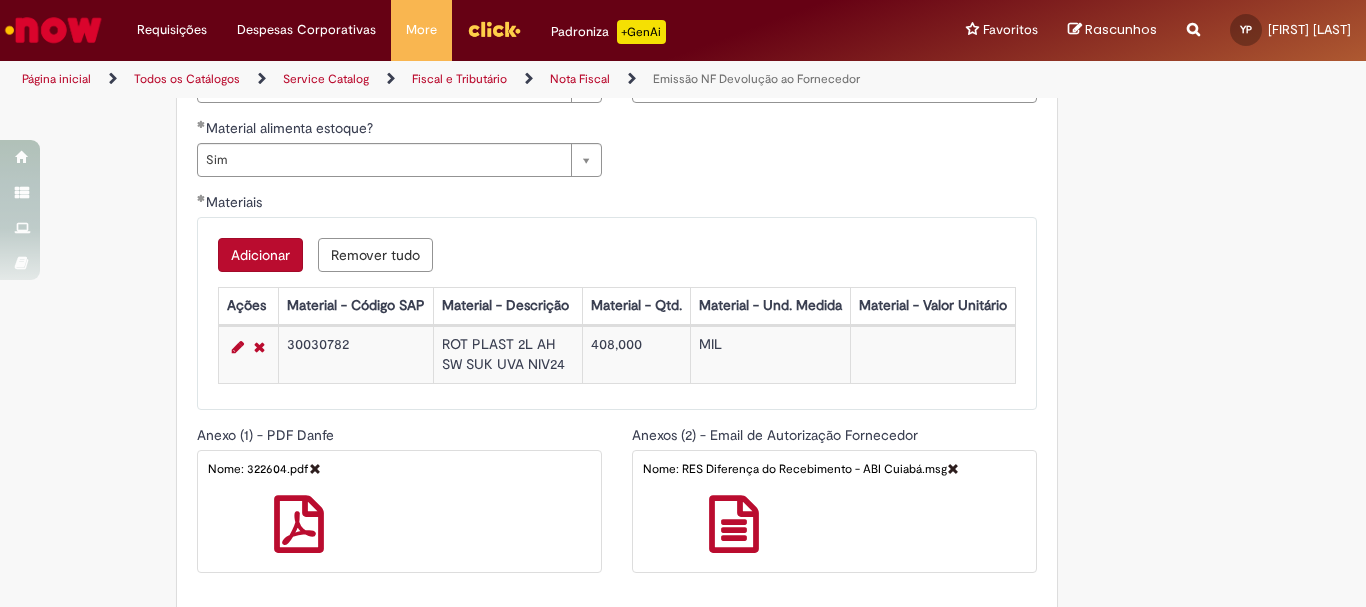 scroll, scrollTop: 2436, scrollLeft: 0, axis: vertical 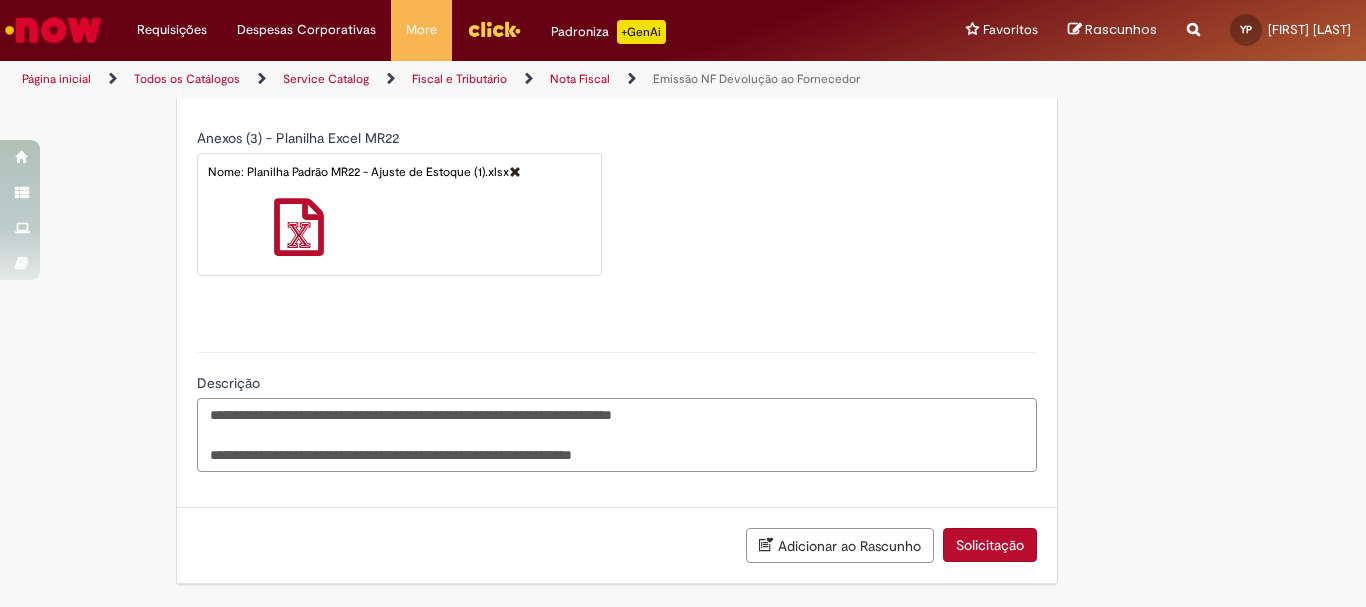 click on "**********" at bounding box center (617, 435) 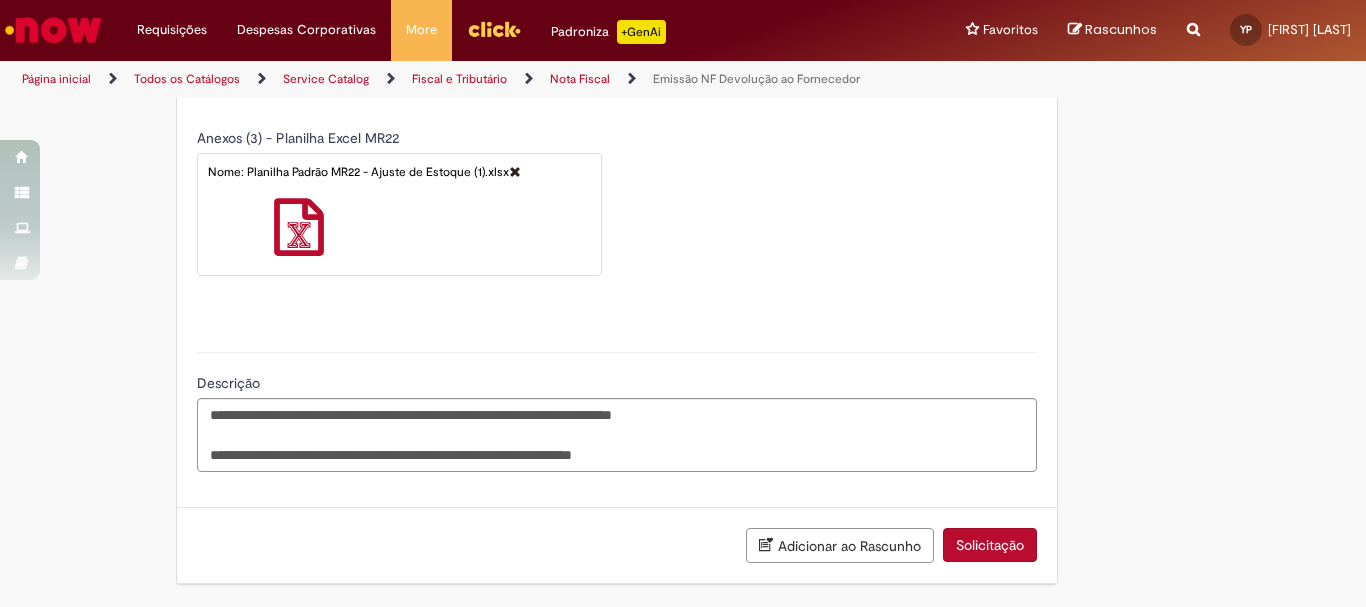 click on "Solicitação" at bounding box center [990, 545] 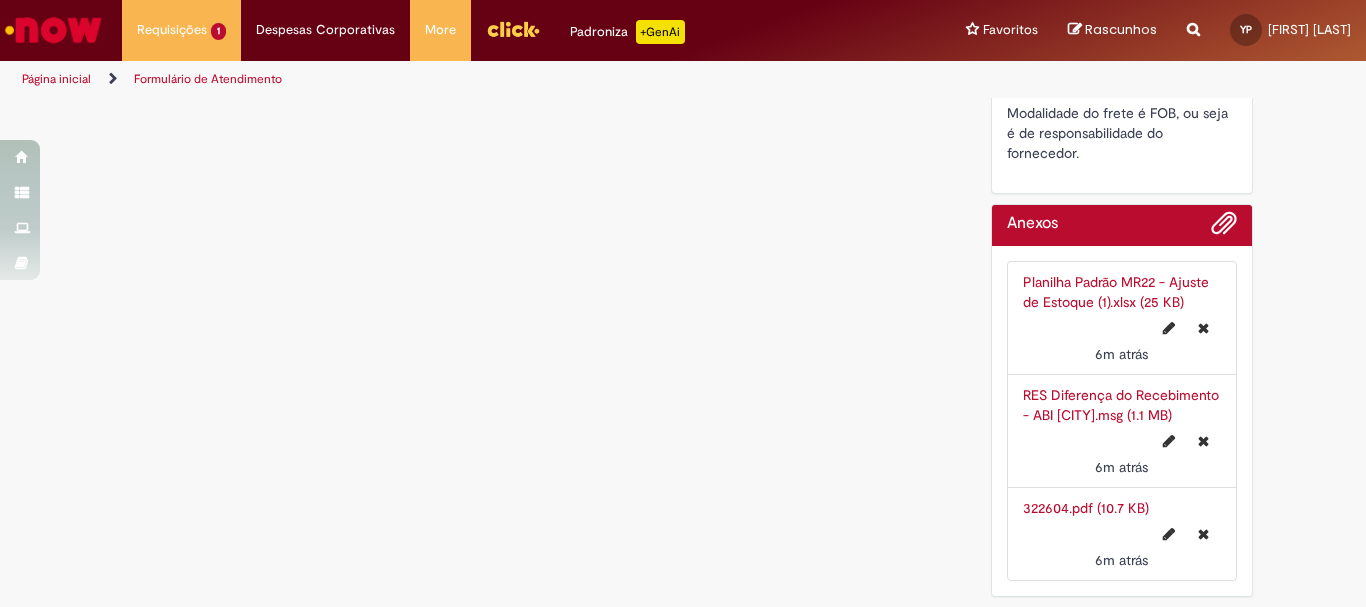 scroll, scrollTop: 0, scrollLeft: 0, axis: both 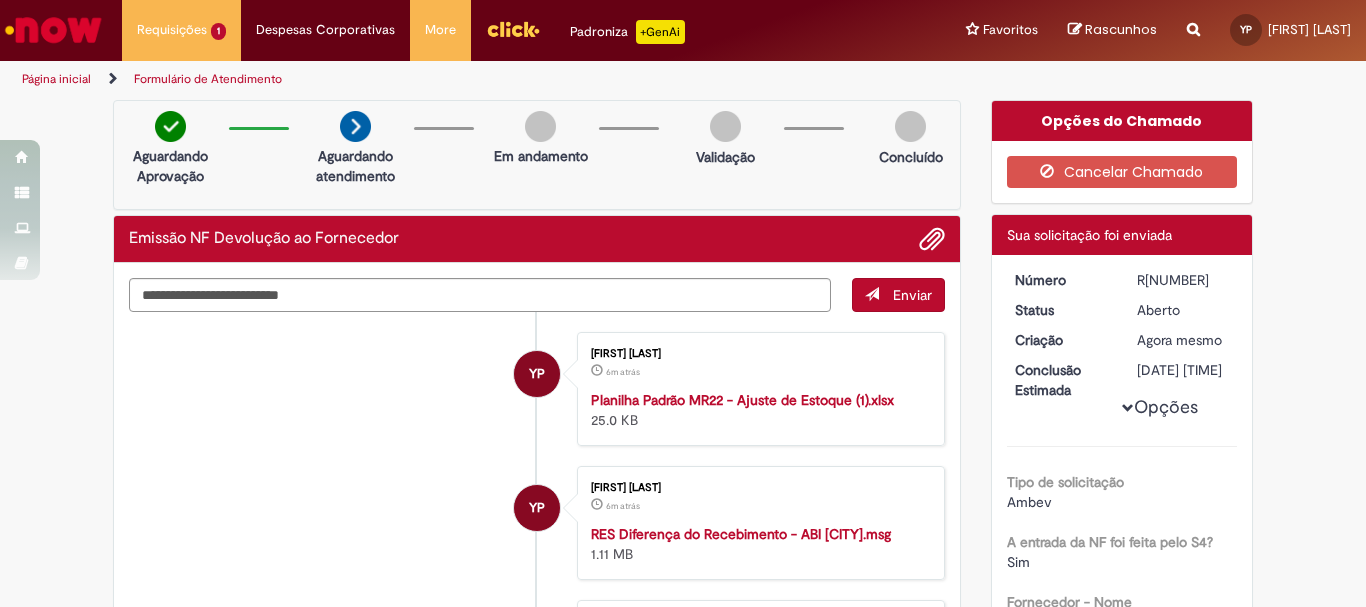 drag, startPoint x: 1196, startPoint y: 285, endPoint x: 1127, endPoint y: 286, distance: 69.00725 